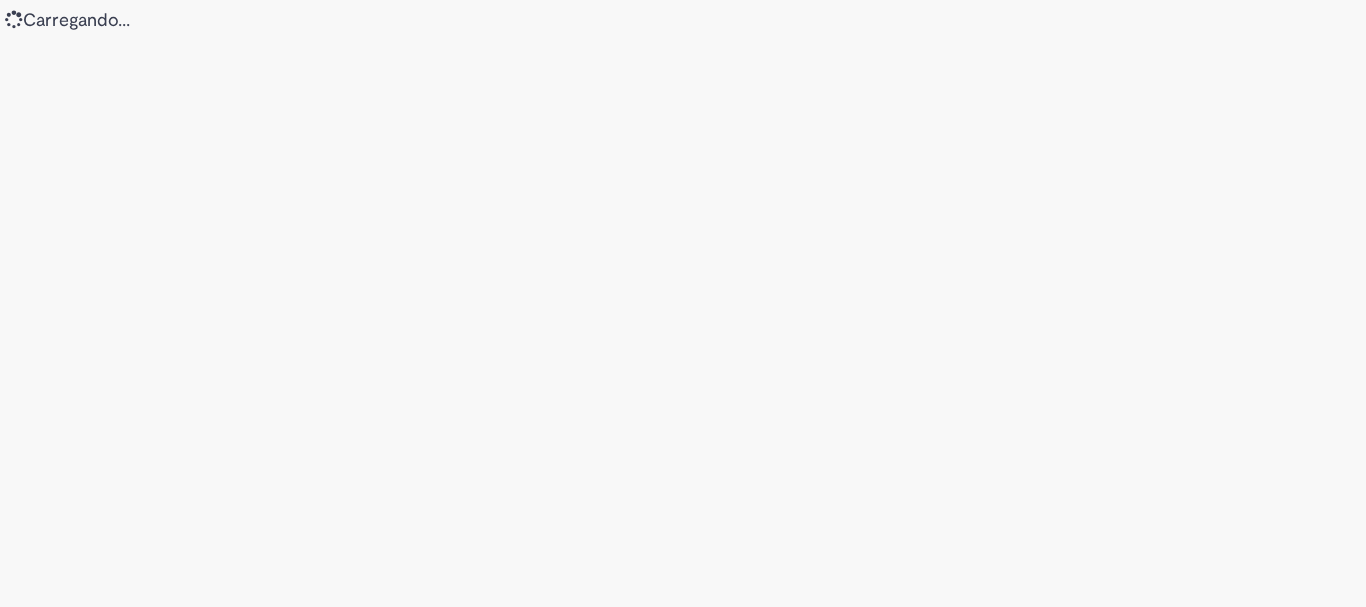 scroll, scrollTop: 0, scrollLeft: 0, axis: both 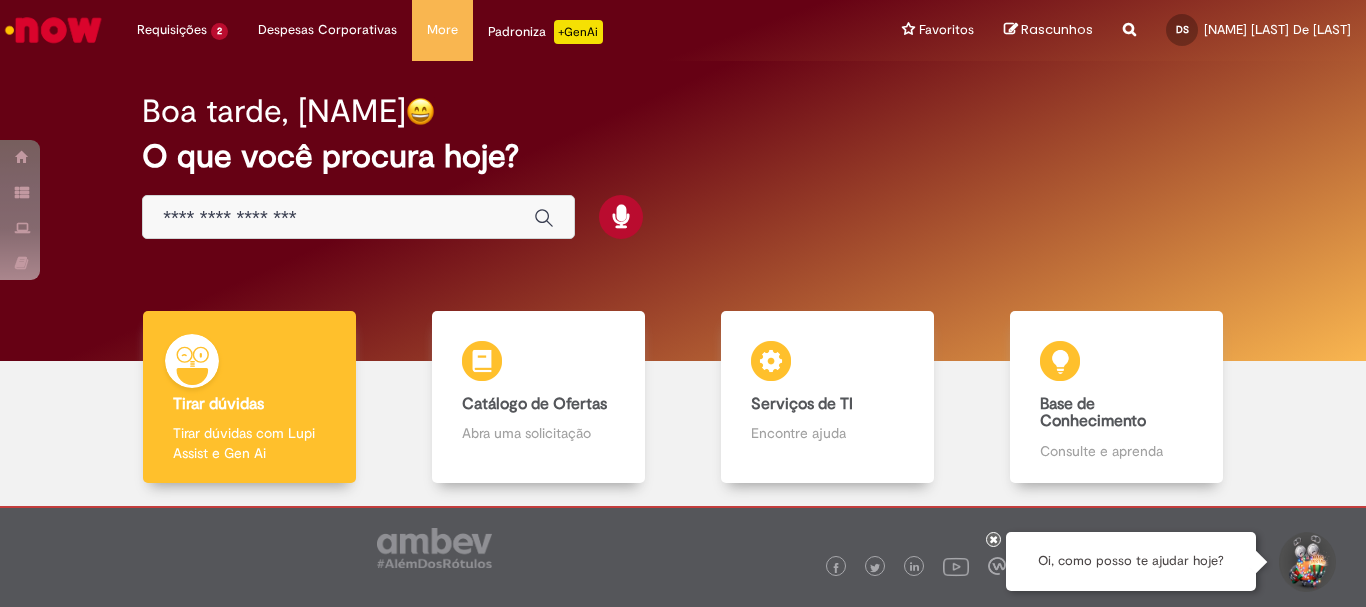 click at bounding box center (338, 218) 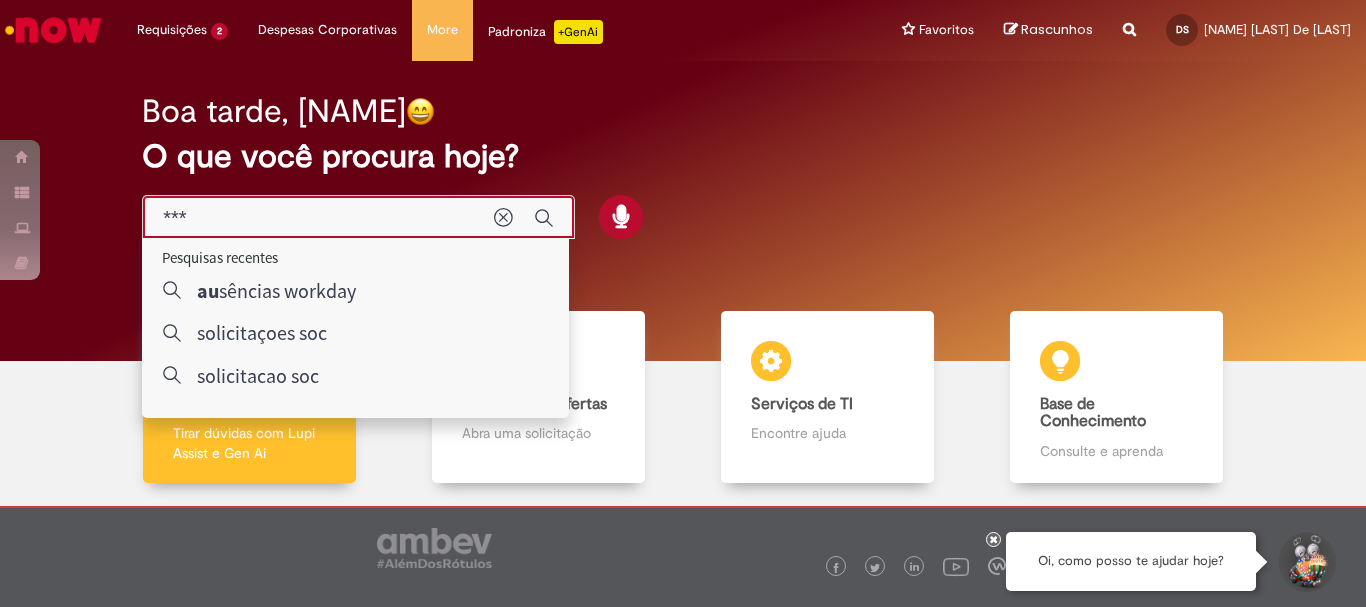 type on "****" 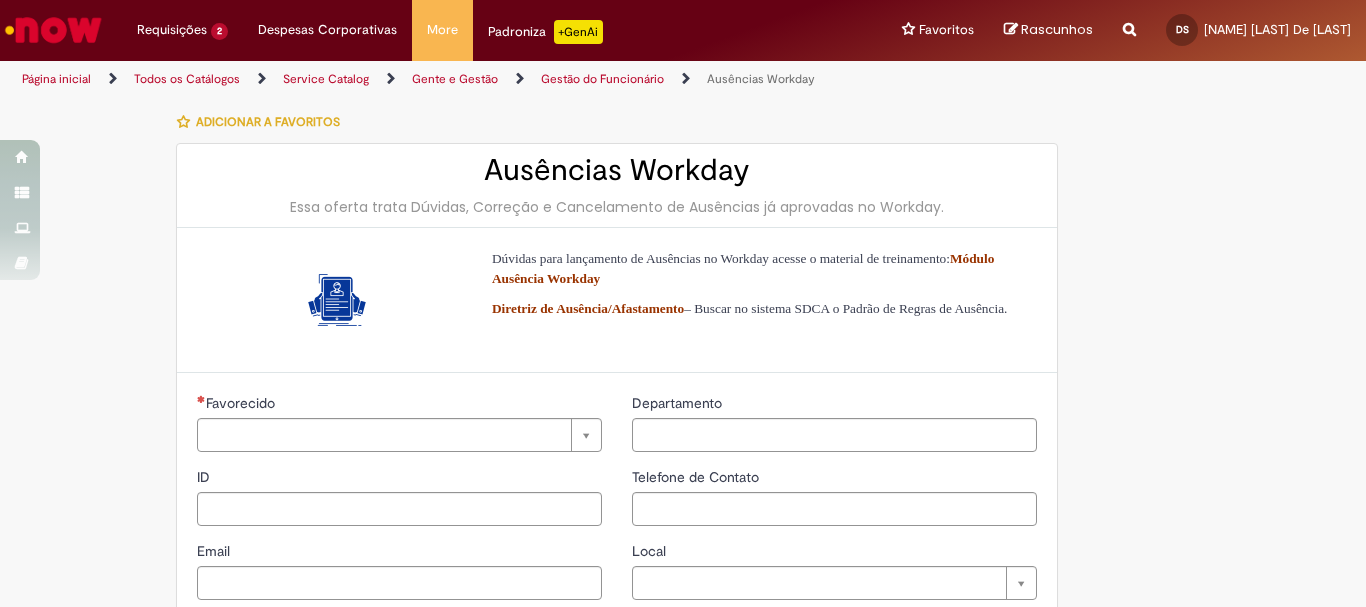 type on "*********" 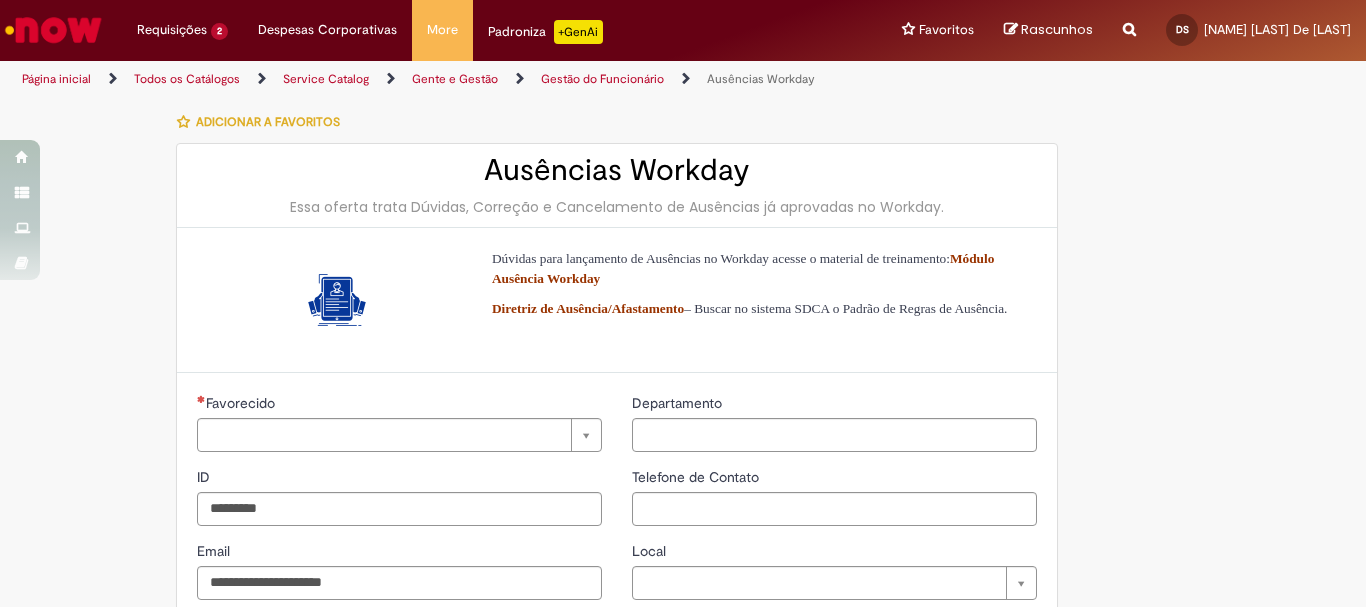 type on "**********" 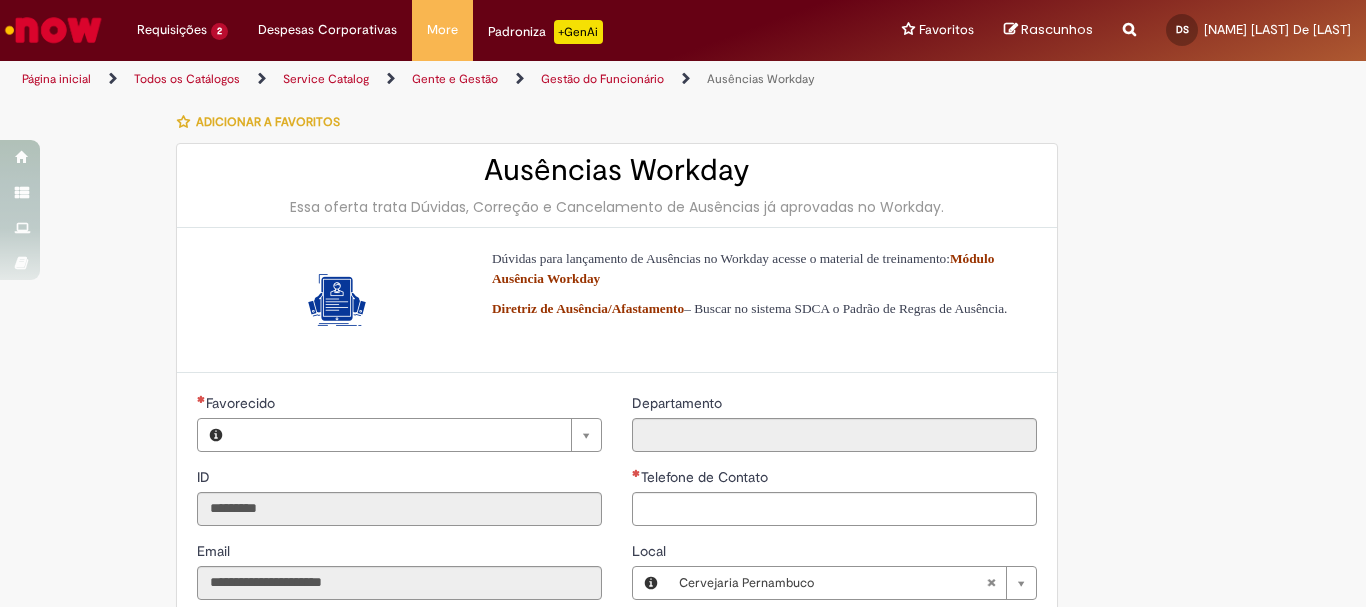 type on "**********" 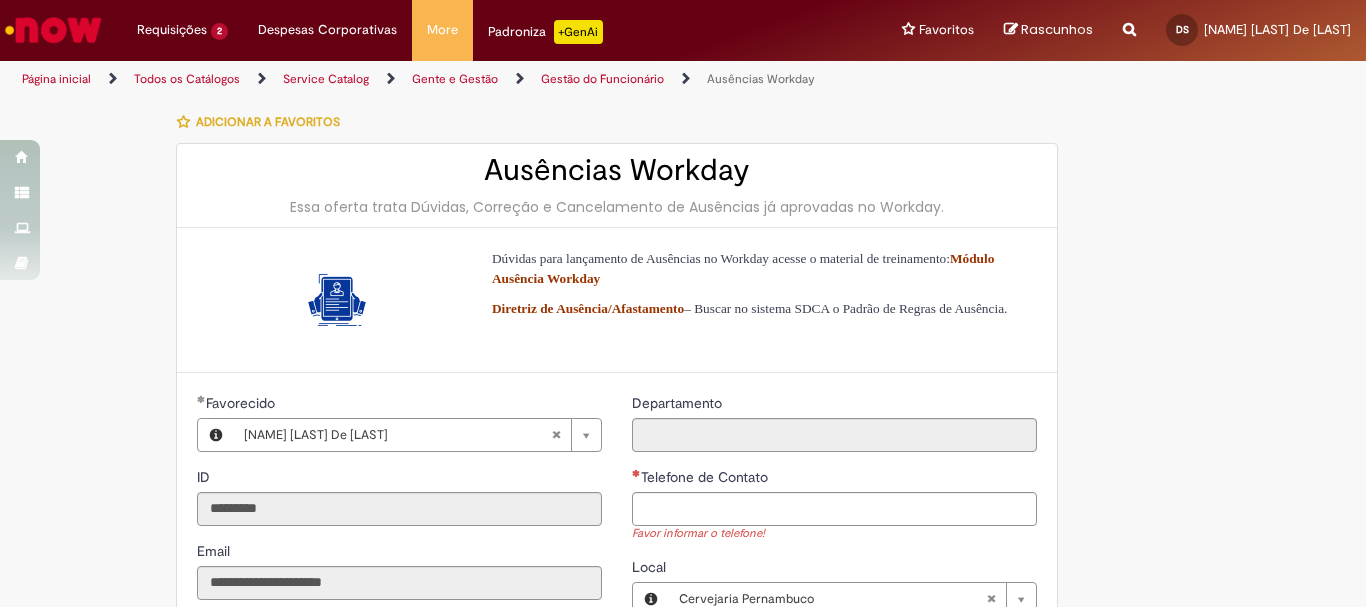 scroll, scrollTop: 200, scrollLeft: 0, axis: vertical 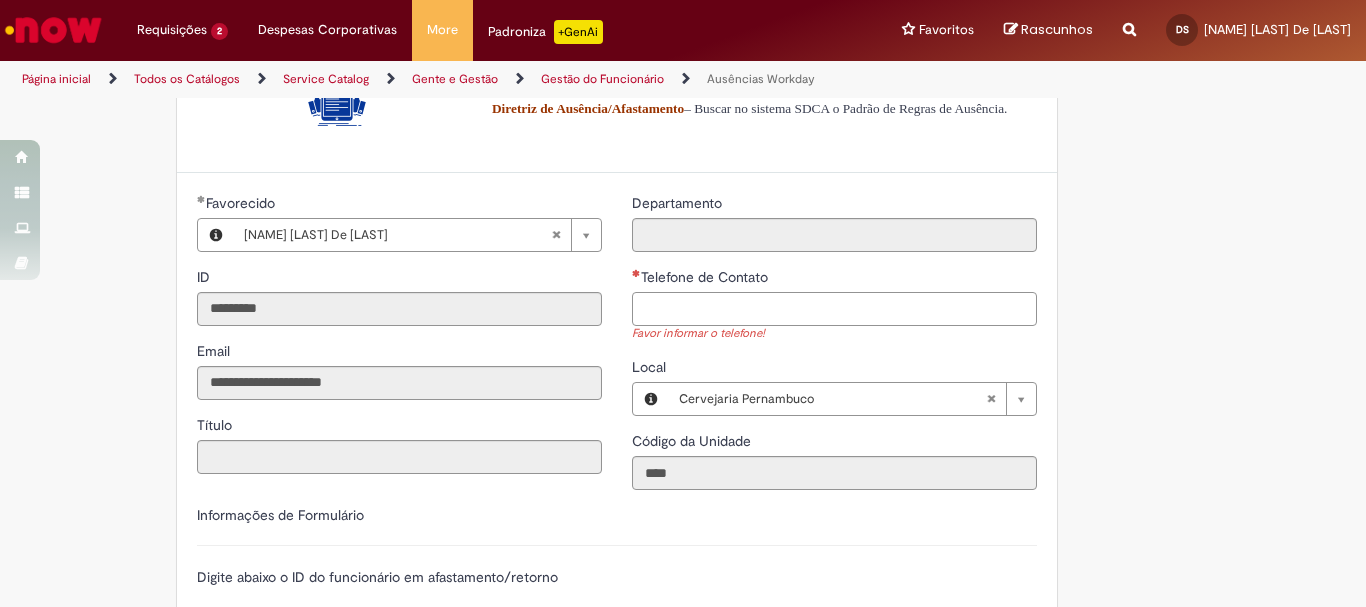 click on "Telefone de Contato" at bounding box center (834, 309) 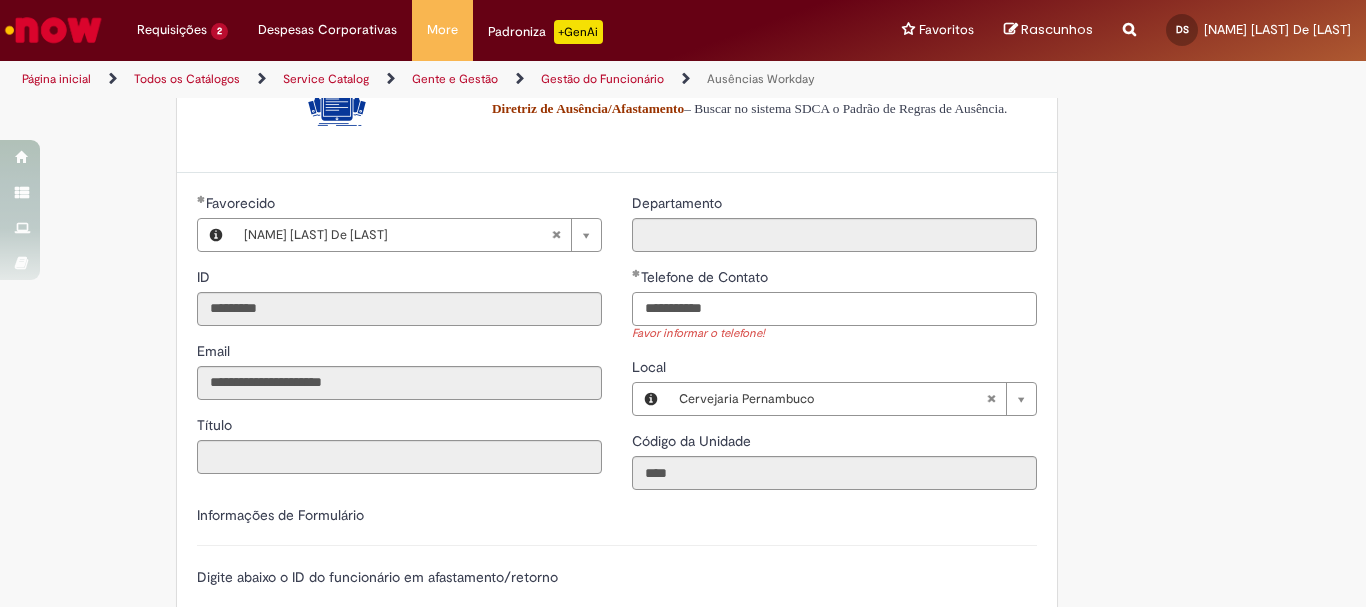 scroll, scrollTop: 500, scrollLeft: 0, axis: vertical 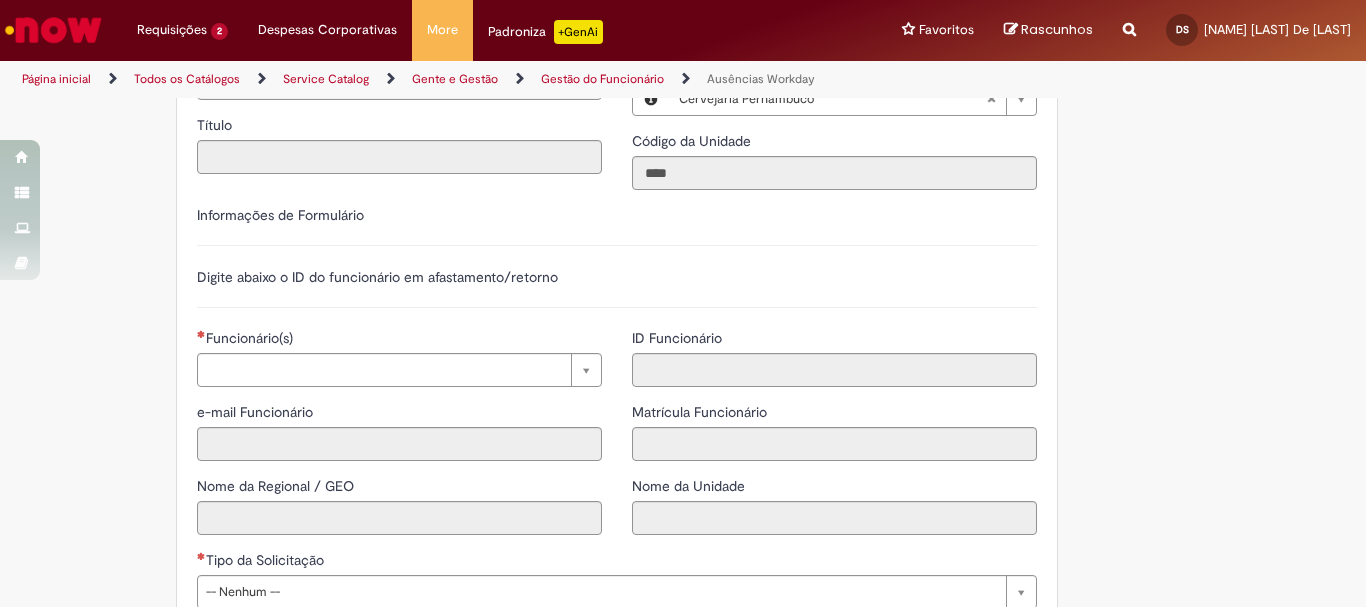 type on "**********" 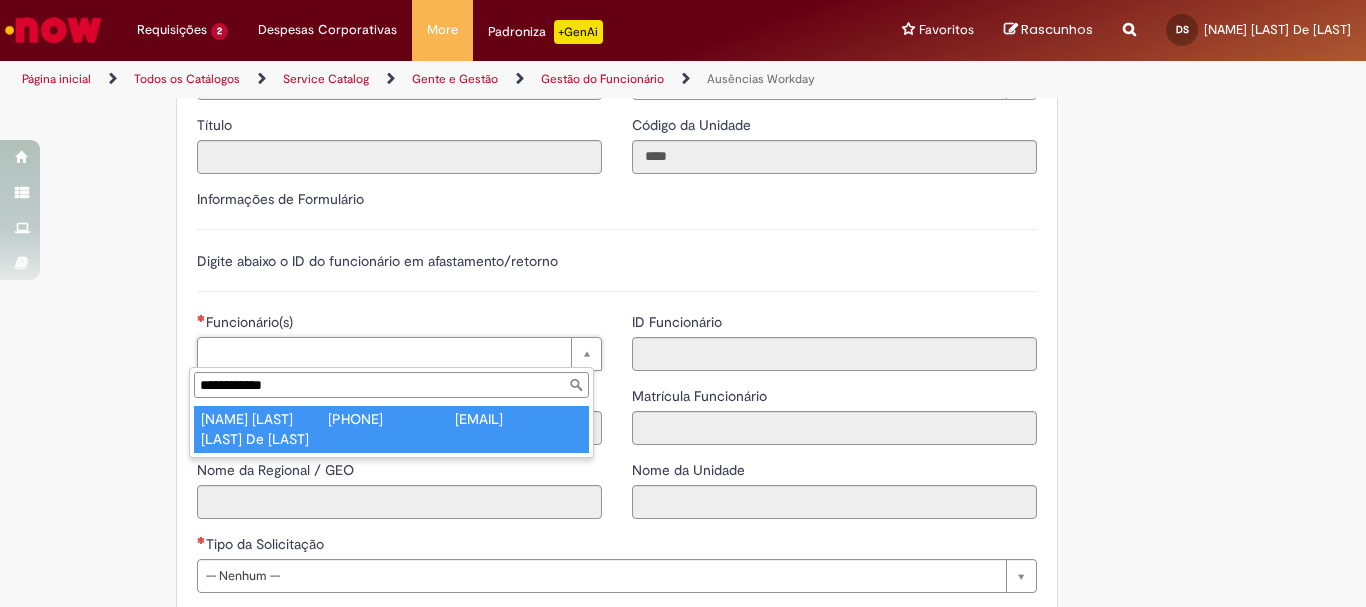 type on "**********" 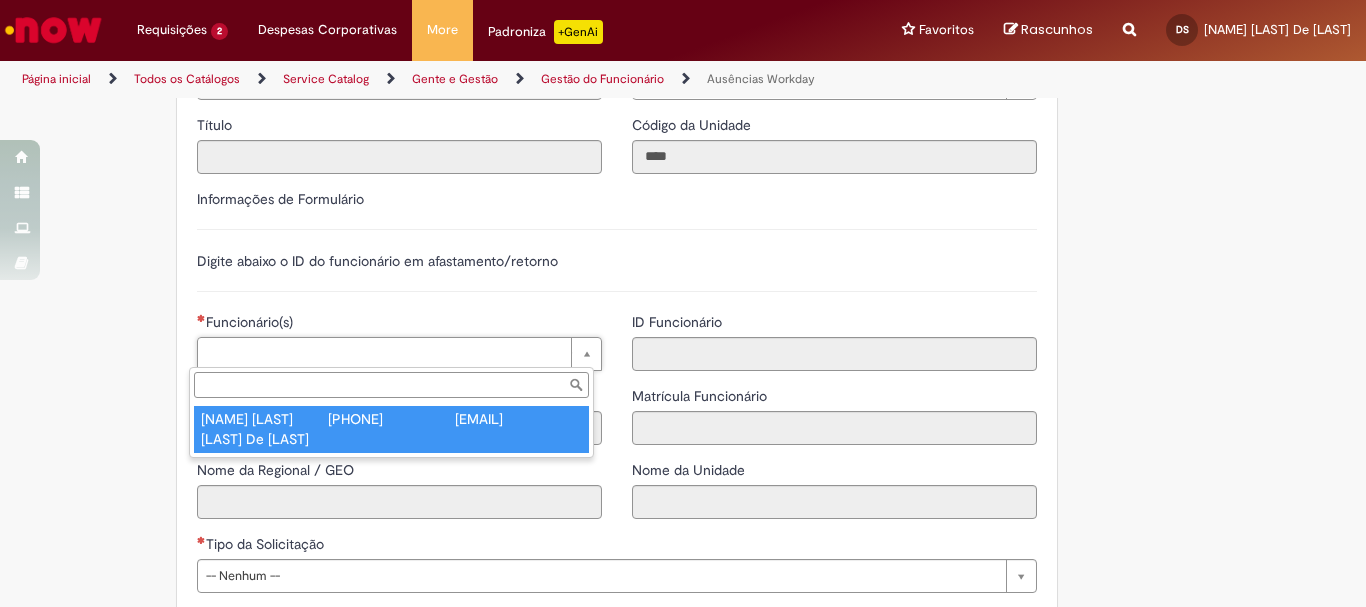 type on "**********" 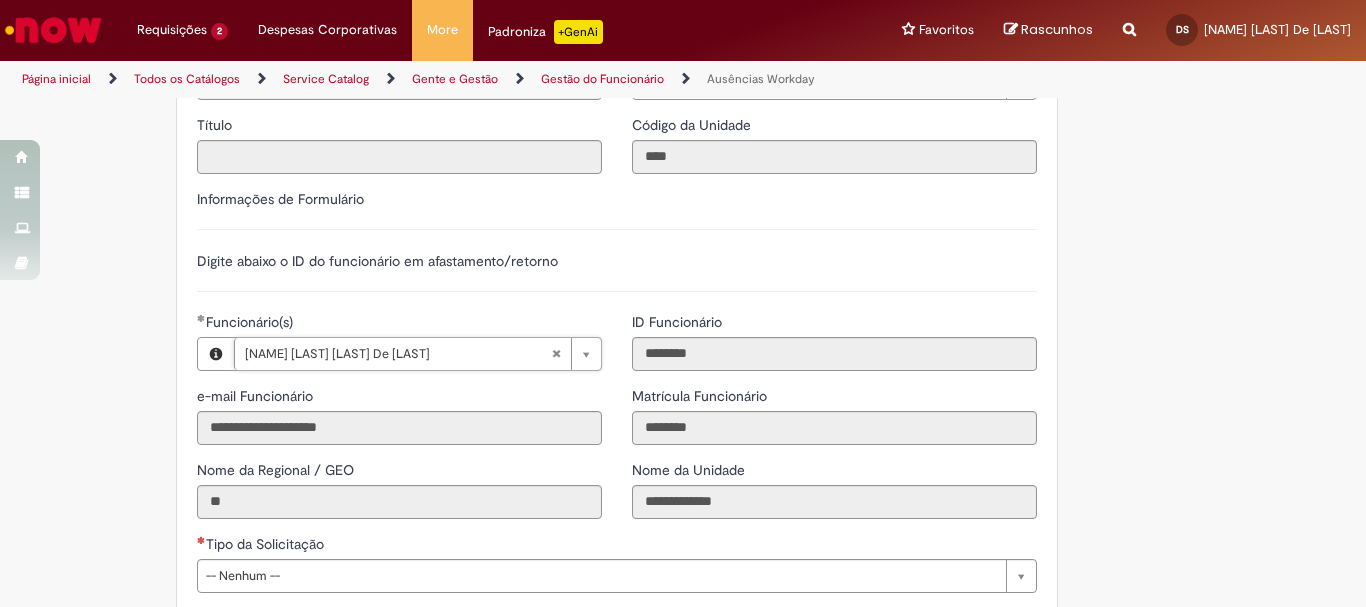 scroll, scrollTop: 883, scrollLeft: 0, axis: vertical 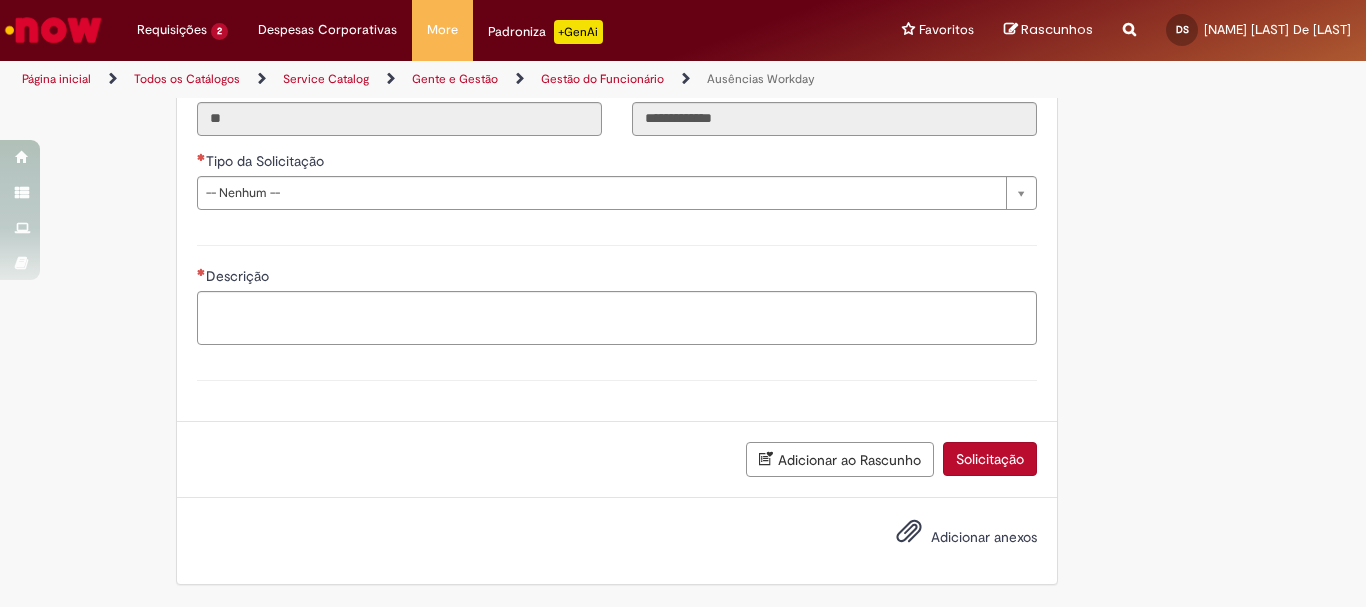 click on "Adicionar anexos" at bounding box center (984, 537) 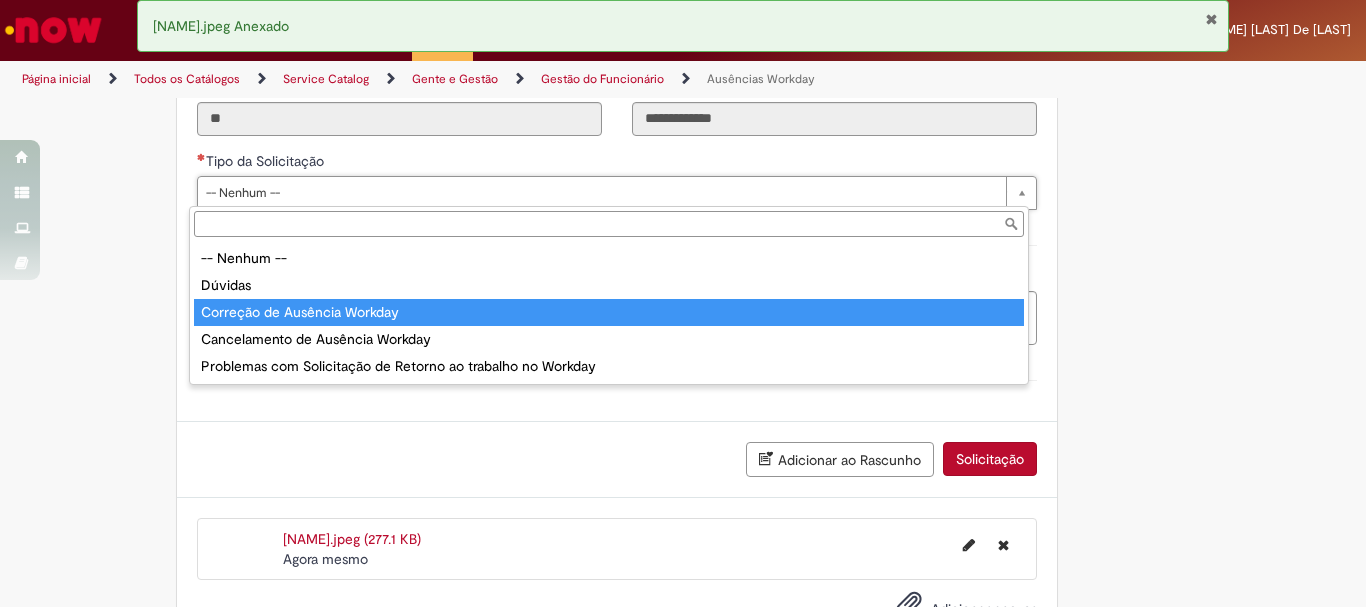 type on "**********" 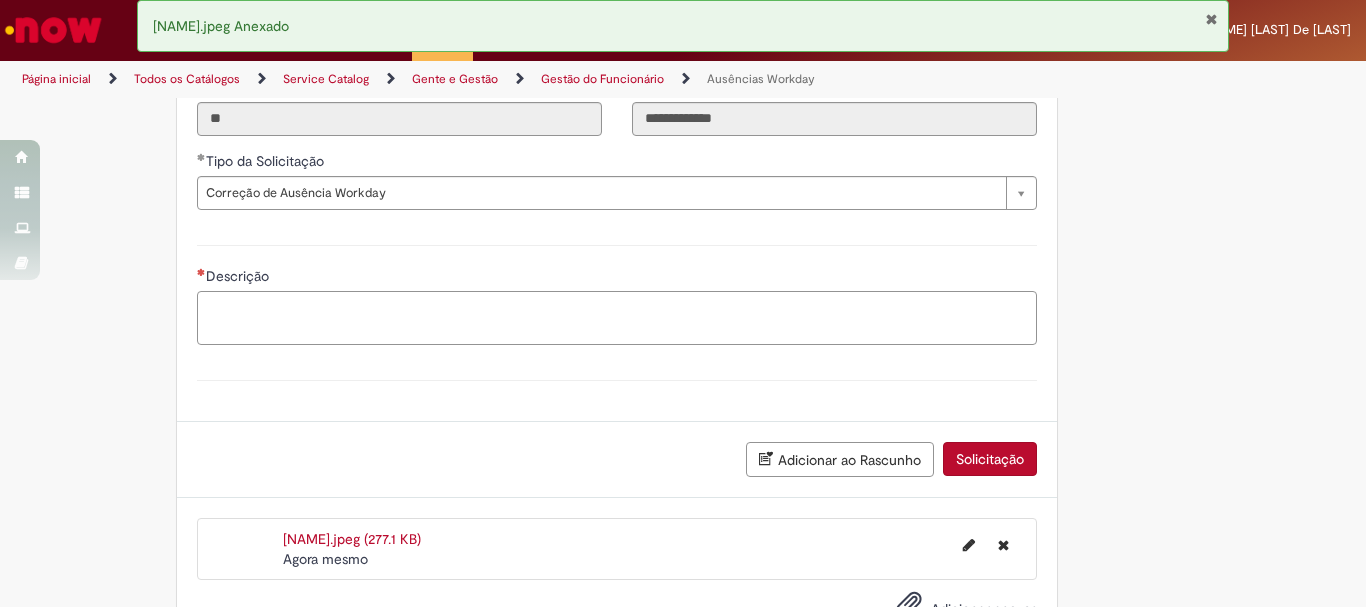 click on "Descrição" at bounding box center [617, 318] 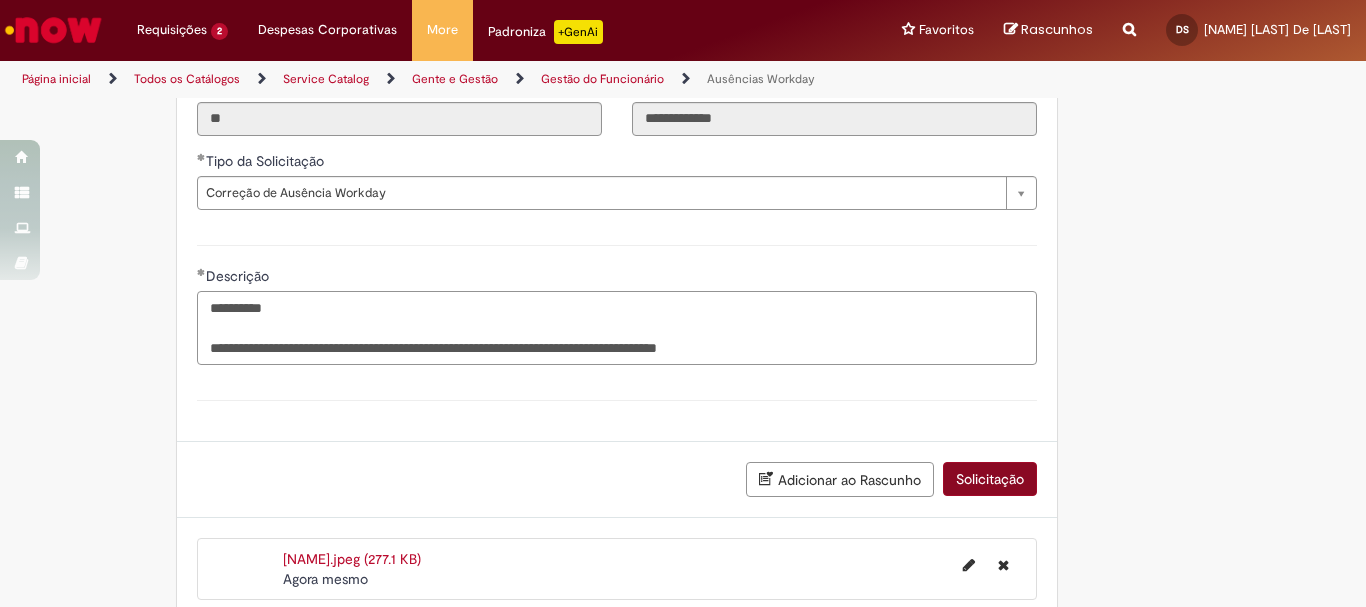 type on "**********" 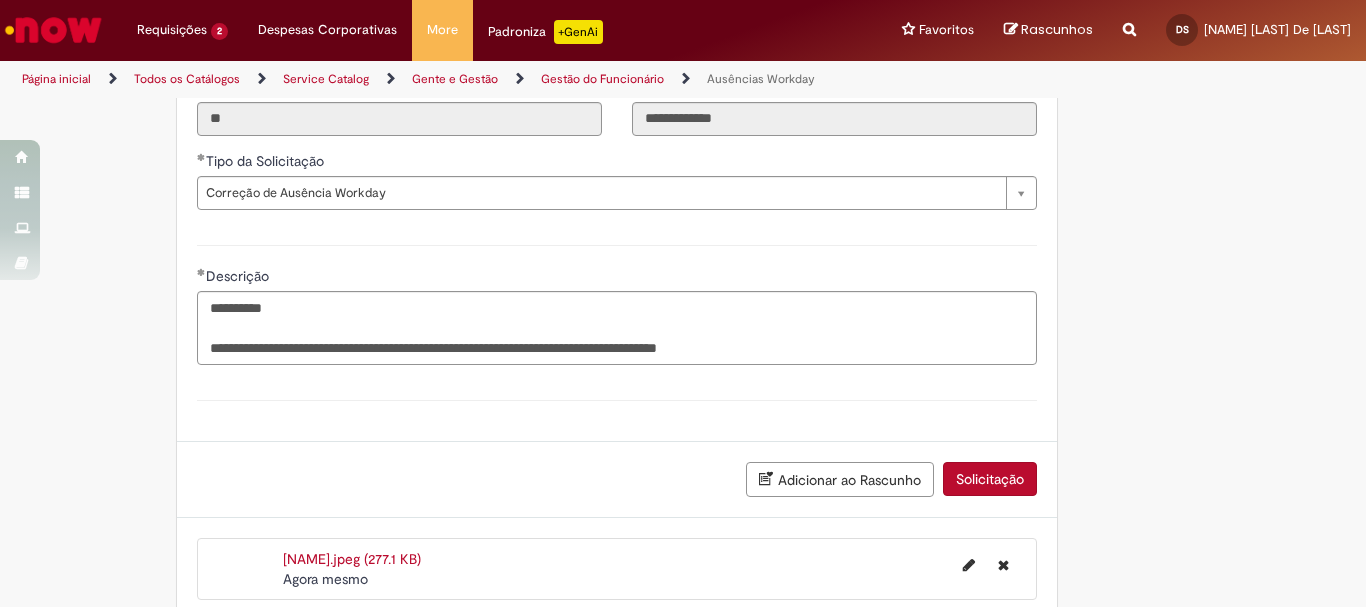 click on "Solicitação" at bounding box center [990, 479] 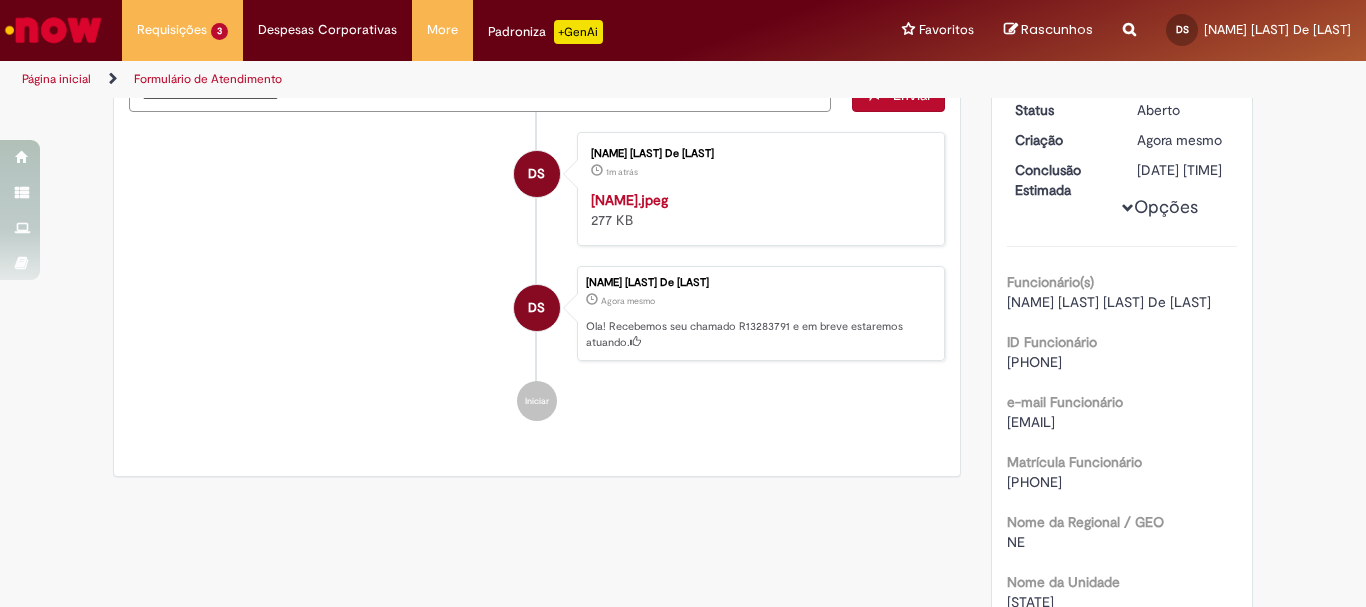 scroll, scrollTop: 100, scrollLeft: 0, axis: vertical 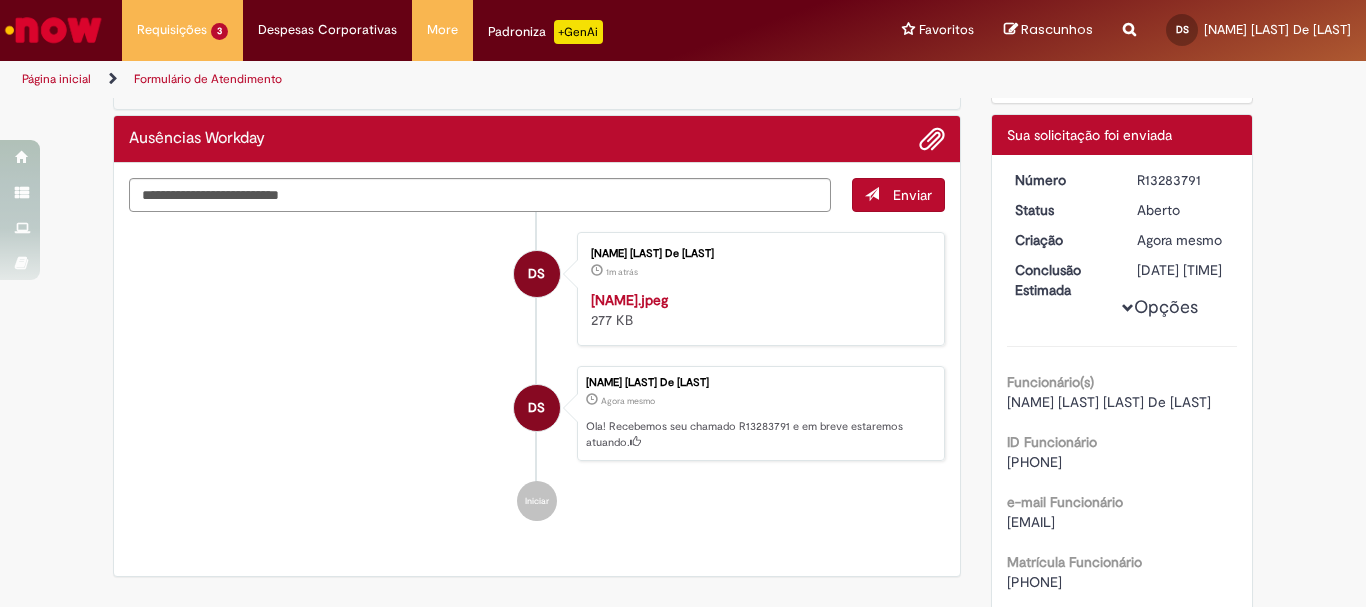 drag, startPoint x: 1132, startPoint y: 183, endPoint x: 1204, endPoint y: 178, distance: 72.1734 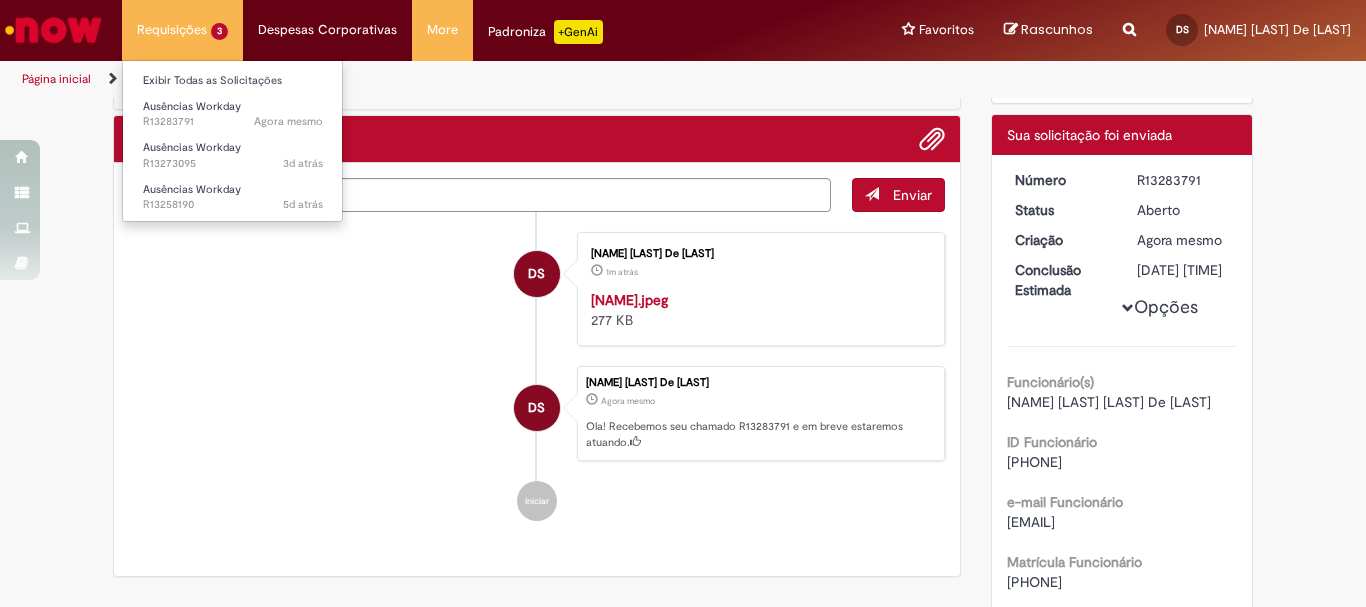 click on "Requisições   3
Exibir Todas as Solicitações
Ausências Workday
Agora mesmo Agora mesmo  R13283791
Ausências Workday
3d atrás 3 dias atrás  R13273095
Ausências Workday
5d atrás 5 dias atrás  R13258190" at bounding box center (182, 30) 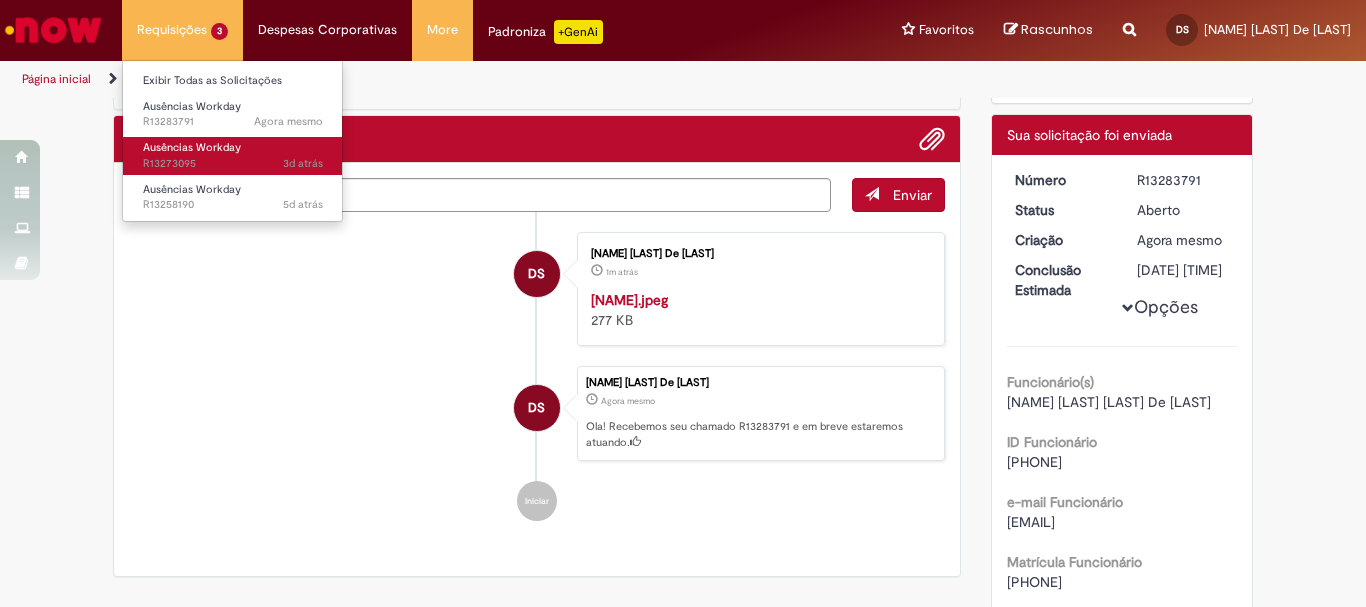 click on "Ausências Workday" at bounding box center (192, 147) 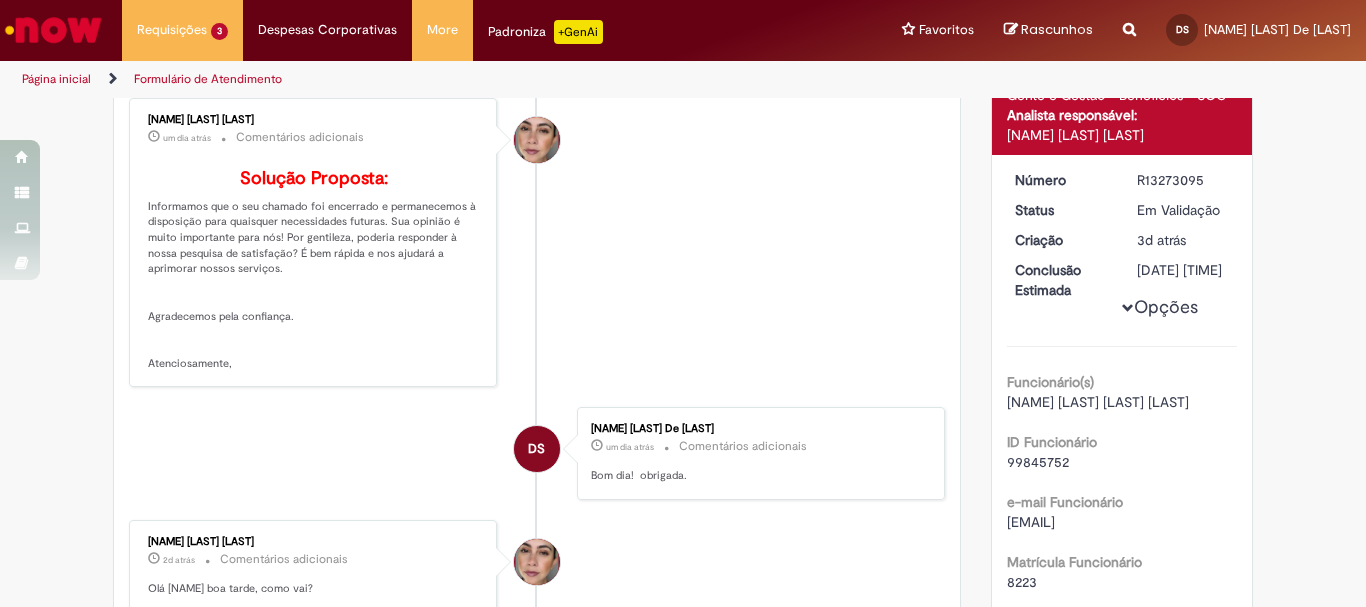 scroll, scrollTop: 0, scrollLeft: 0, axis: both 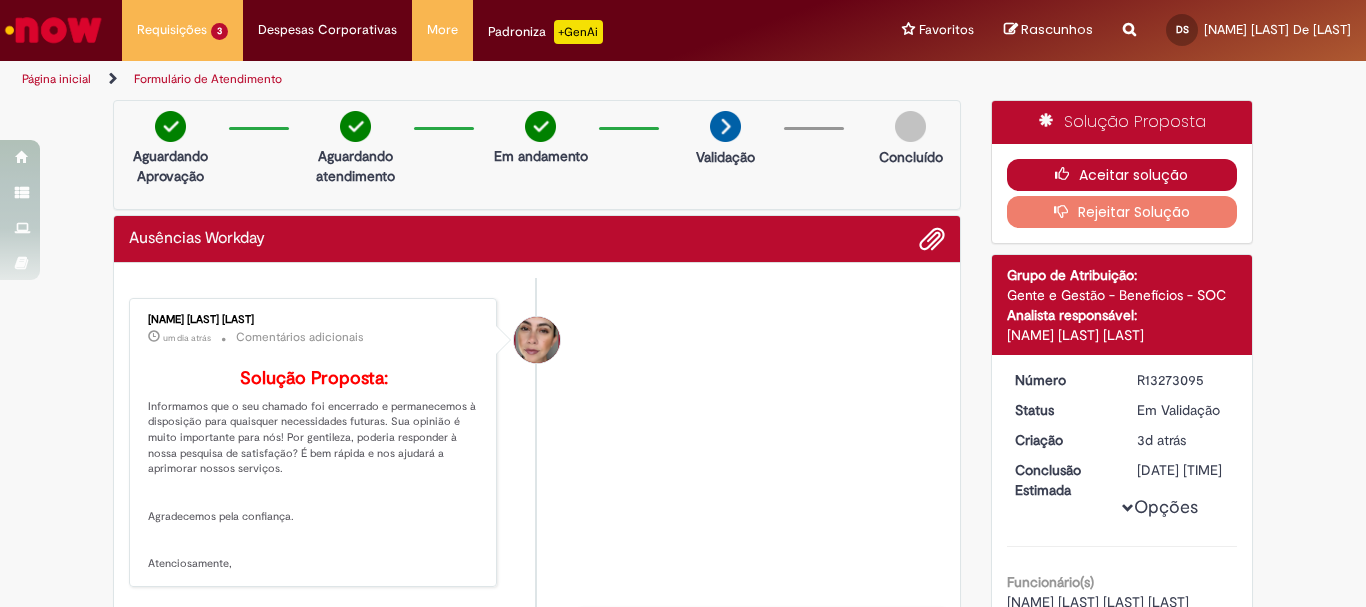click on "Aceitar solução" at bounding box center (1122, 175) 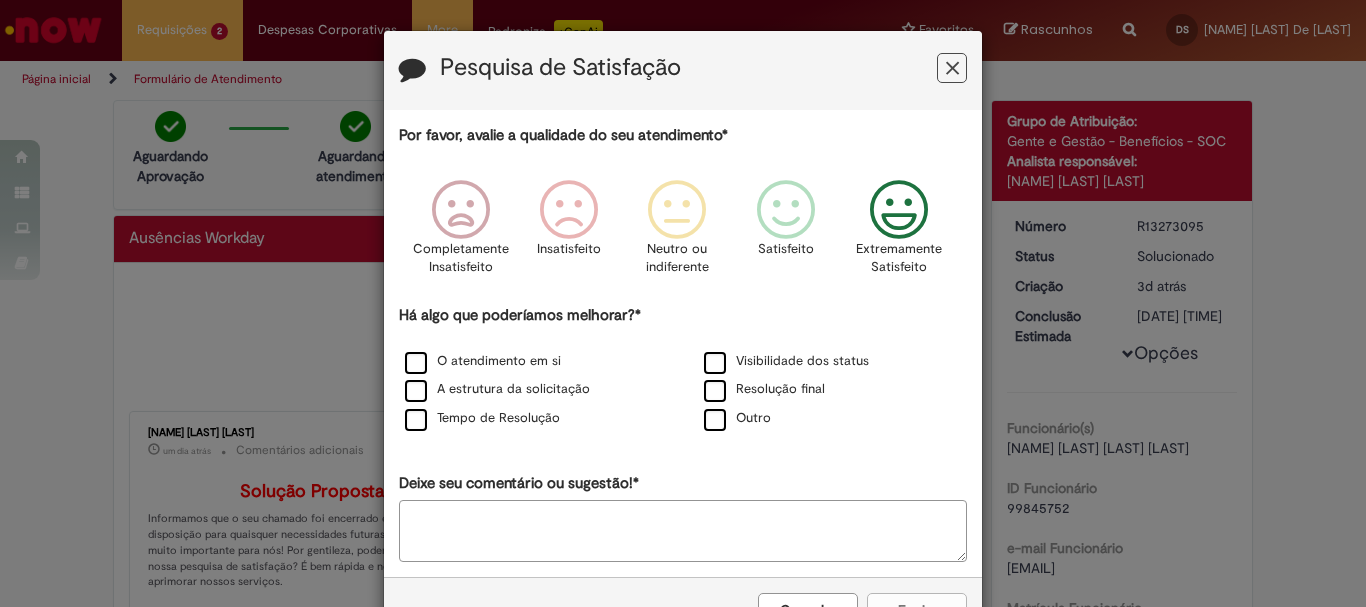 click at bounding box center (899, 210) 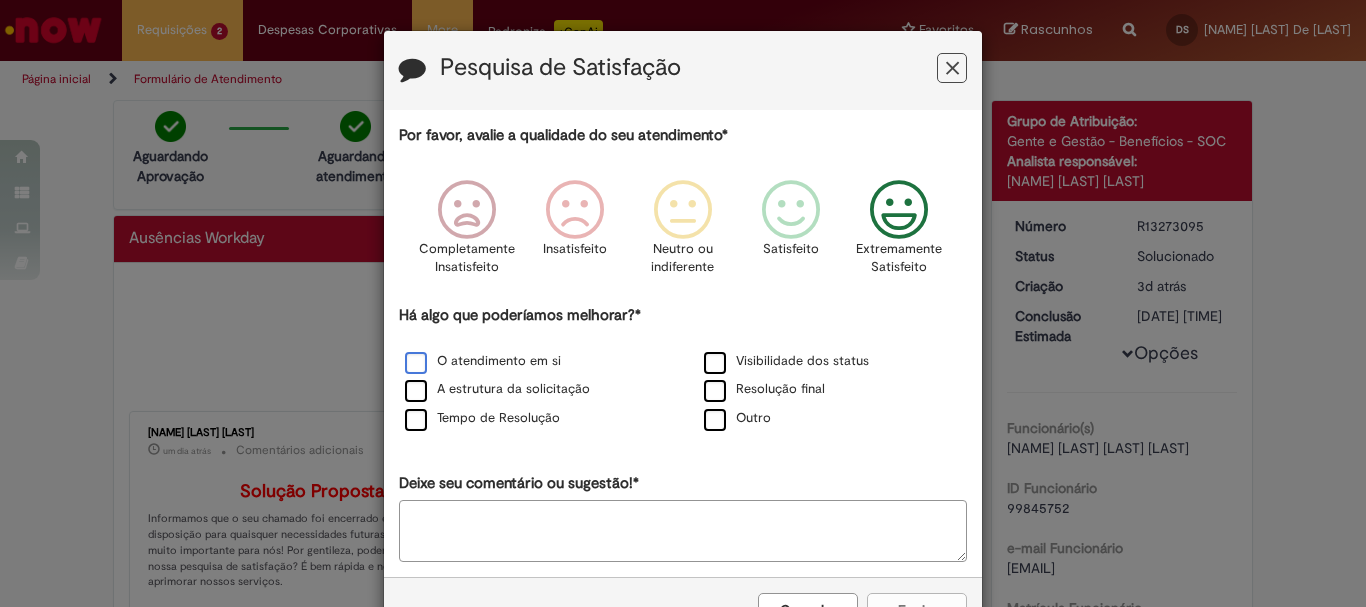 click on "O atendimento em si" at bounding box center (483, 361) 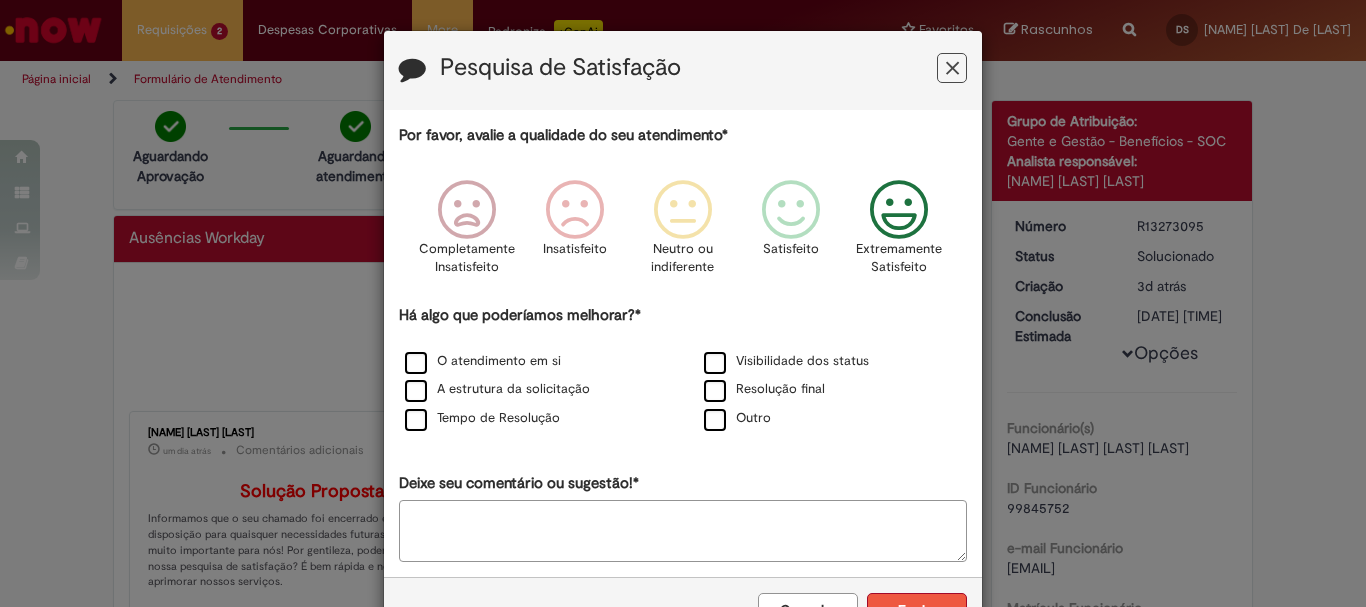 click on "Enviar" at bounding box center [917, 610] 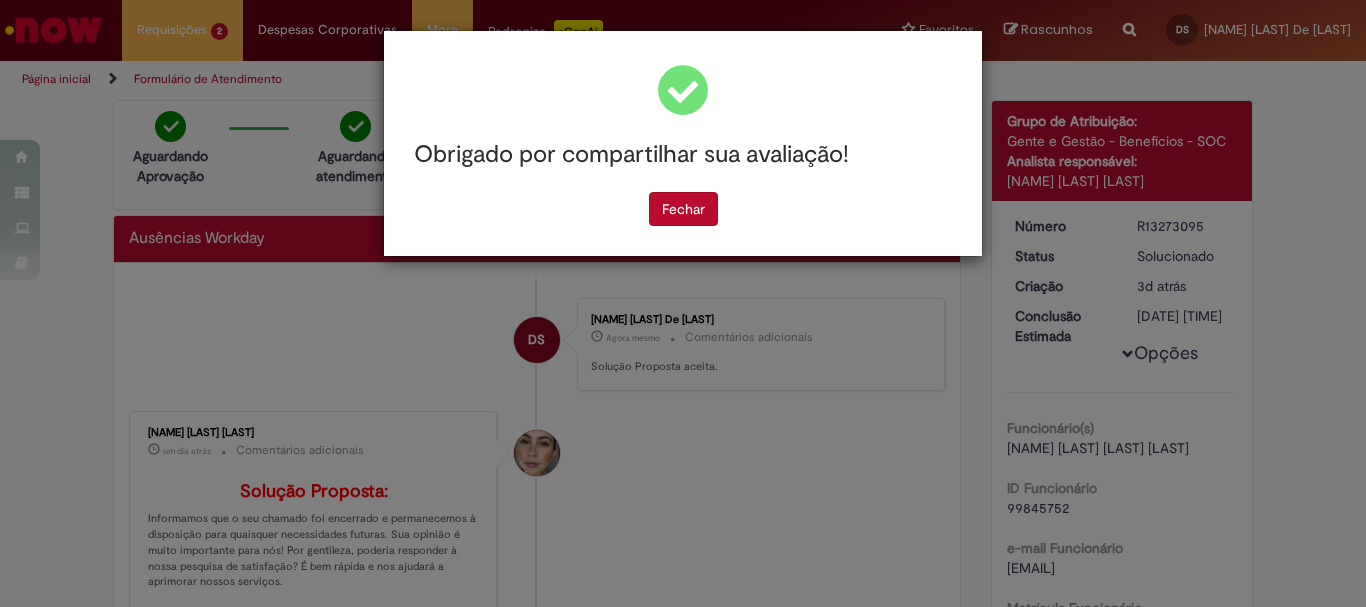 click on "Obrigado por compartilhar sua avaliação!
Fechar" at bounding box center (683, 143) 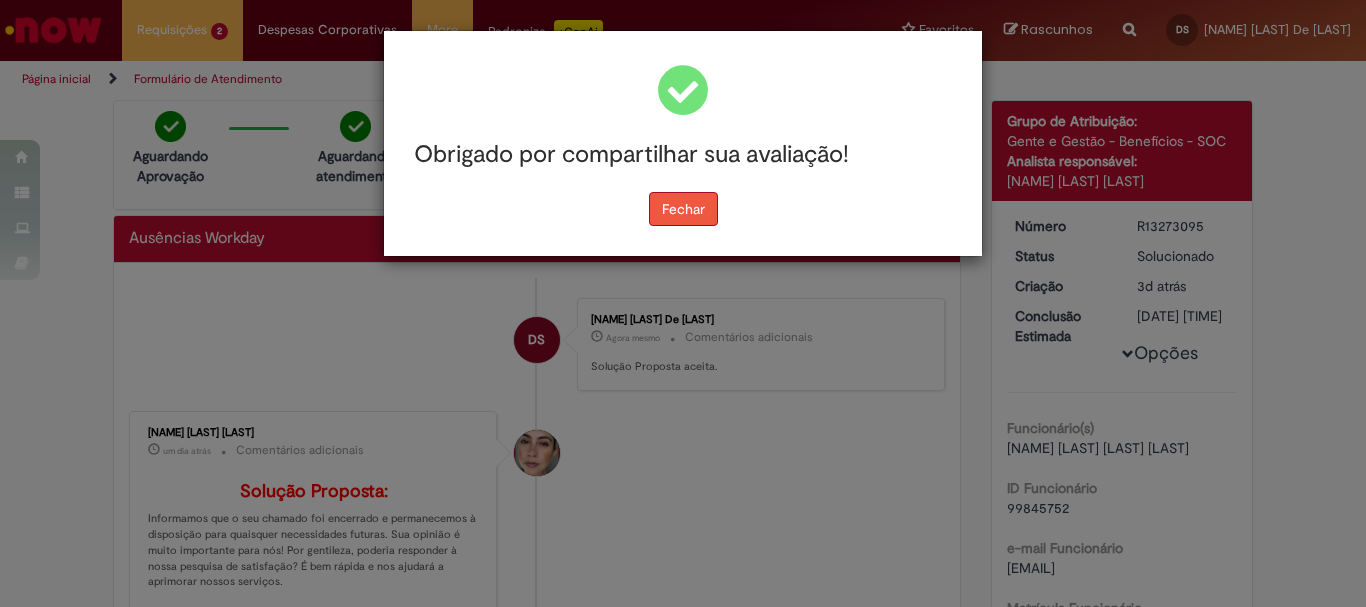 click on "Fechar" at bounding box center [683, 209] 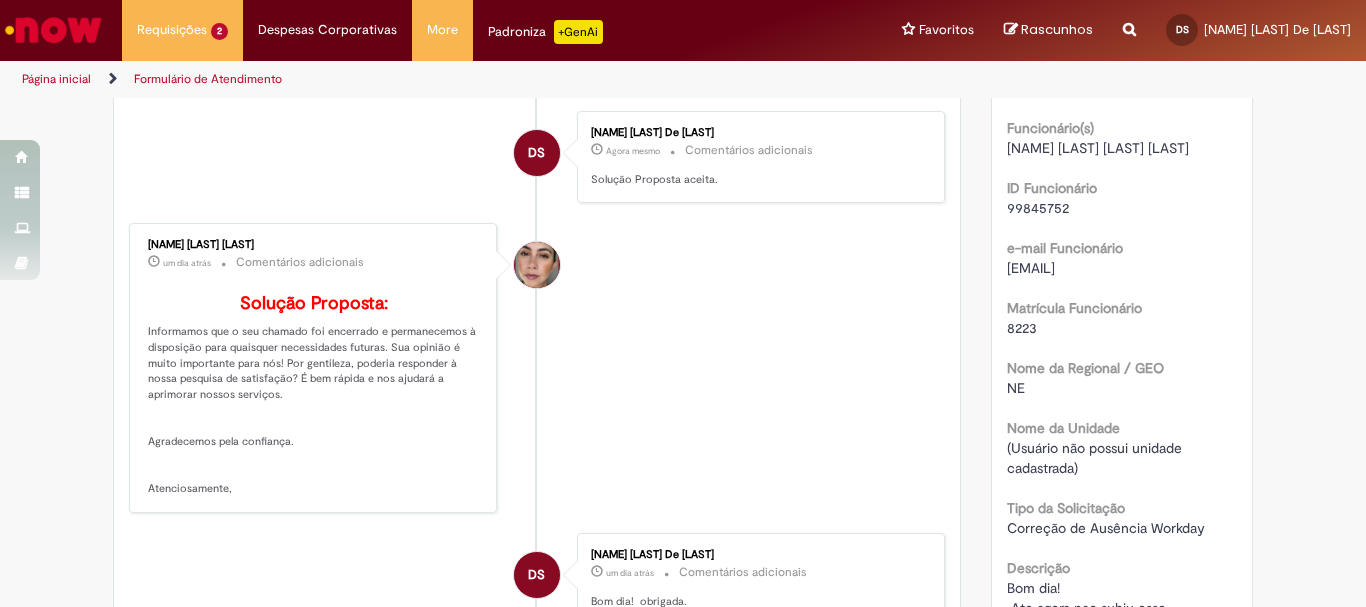 scroll, scrollTop: 0, scrollLeft: 0, axis: both 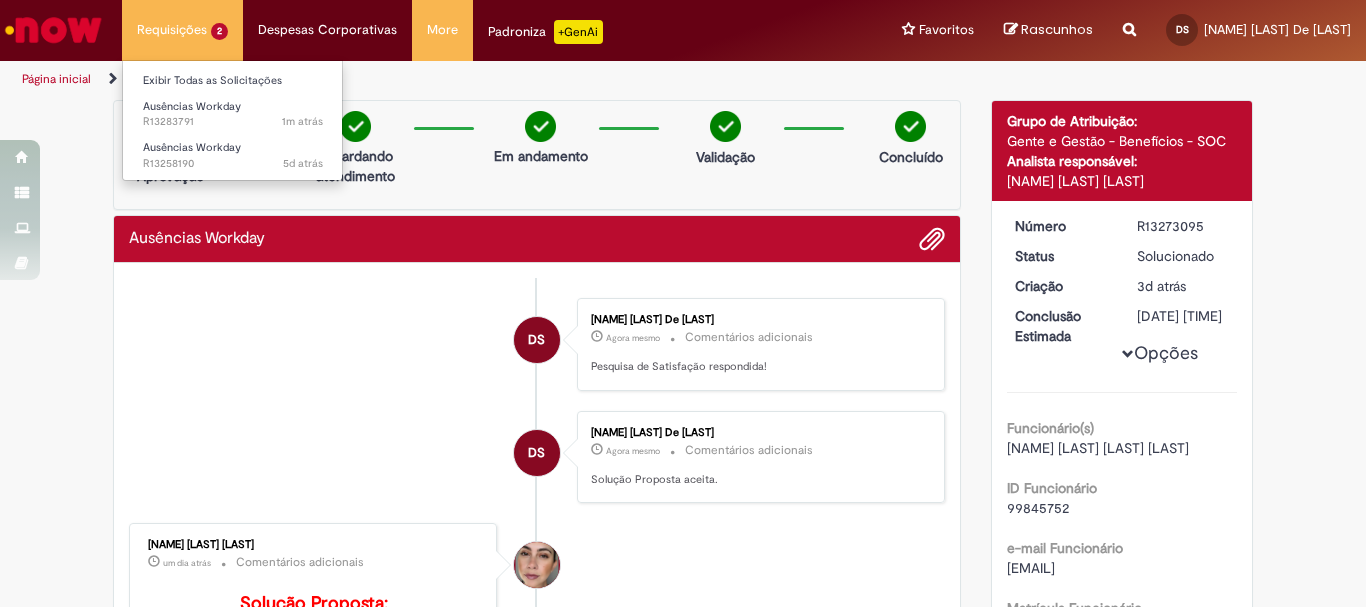 click on "Requisições   2
Exibir Todas as Solicitações
Ausências Workday
1m atrás 1m atrás  R13283791
Ausências Workday
5d atrás 5 dias atrás  R13258190" at bounding box center (182, 30) 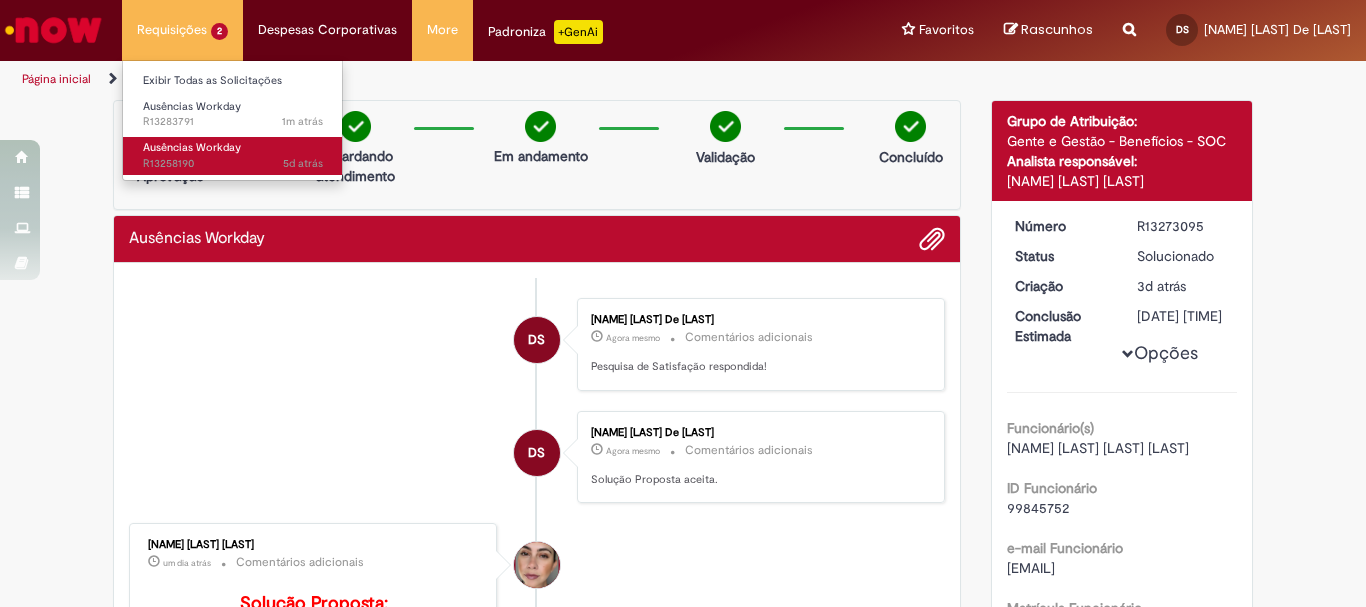 click on "Ausências Workday" at bounding box center (192, 147) 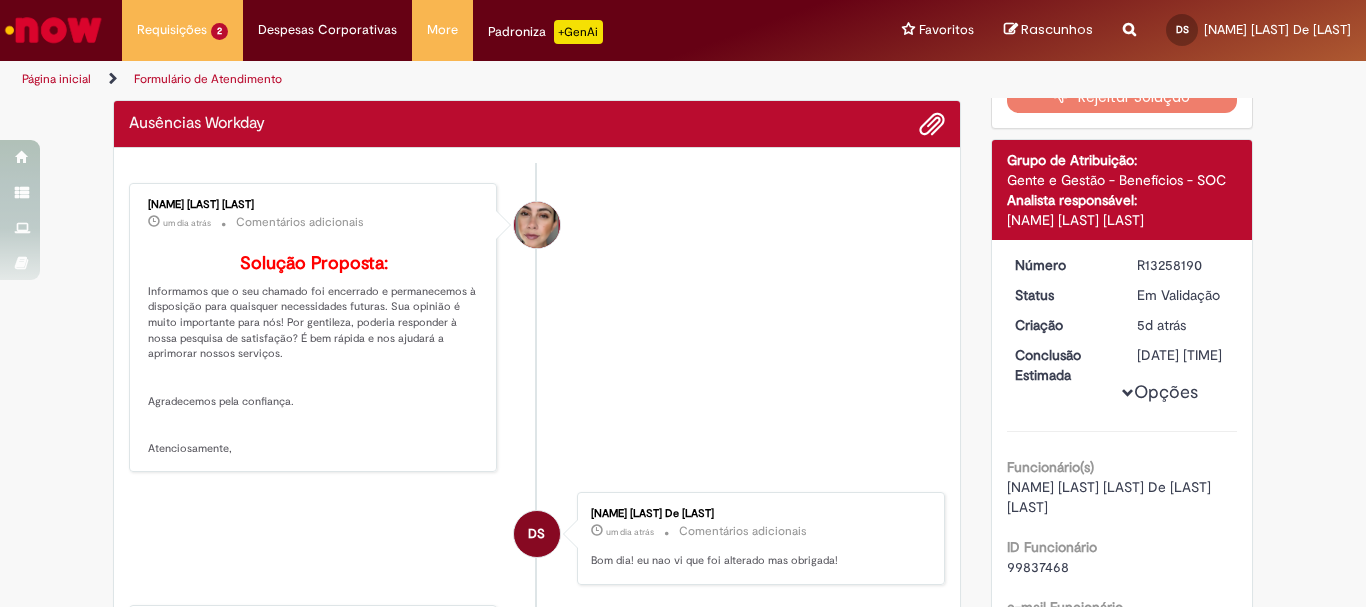 scroll, scrollTop: 15, scrollLeft: 0, axis: vertical 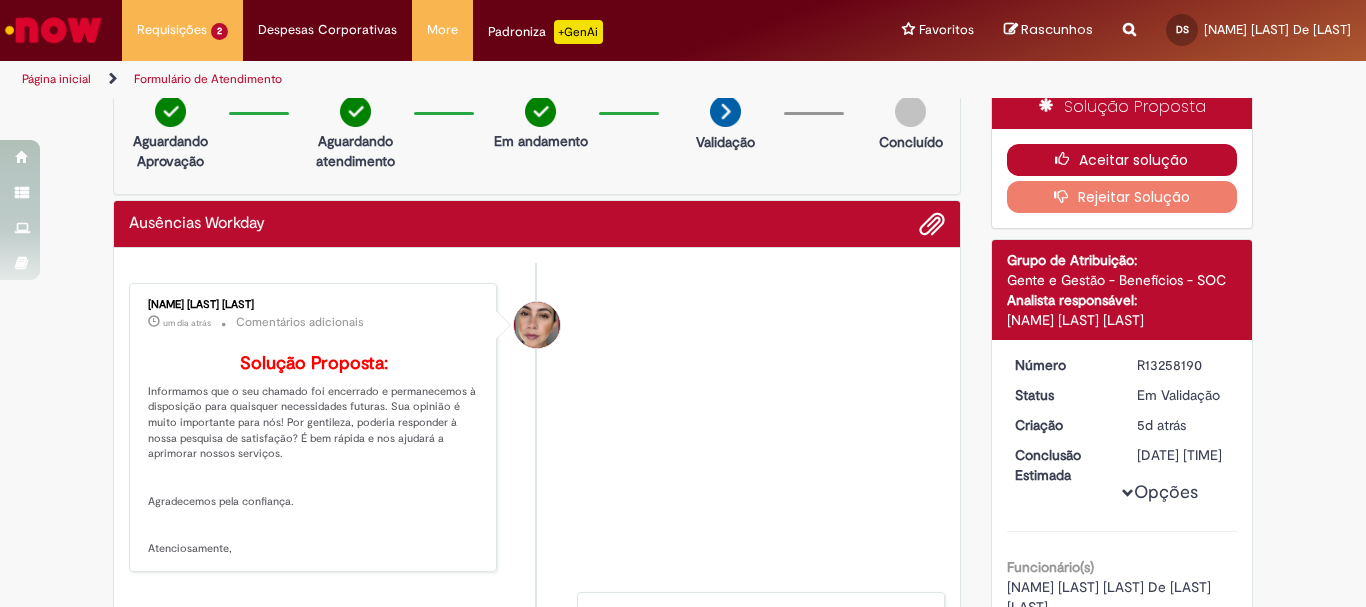 click on "Aceitar solução" at bounding box center [1122, 160] 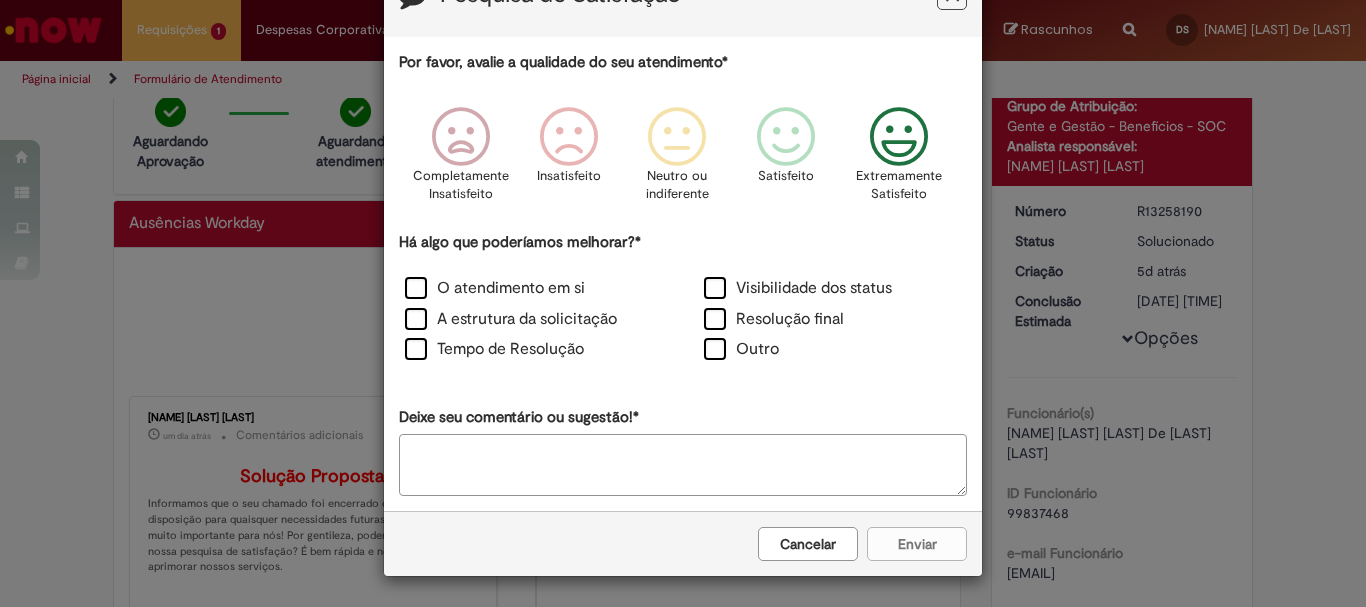scroll, scrollTop: 74, scrollLeft: 0, axis: vertical 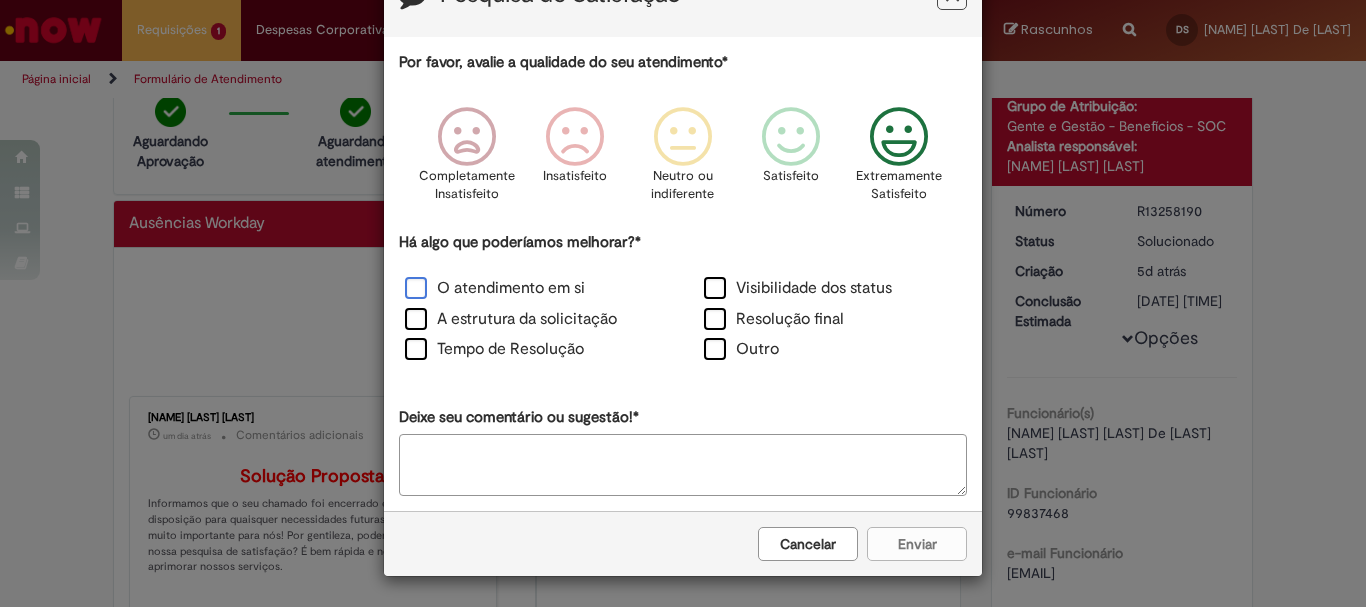 click on "O atendimento em si" at bounding box center (495, 288) 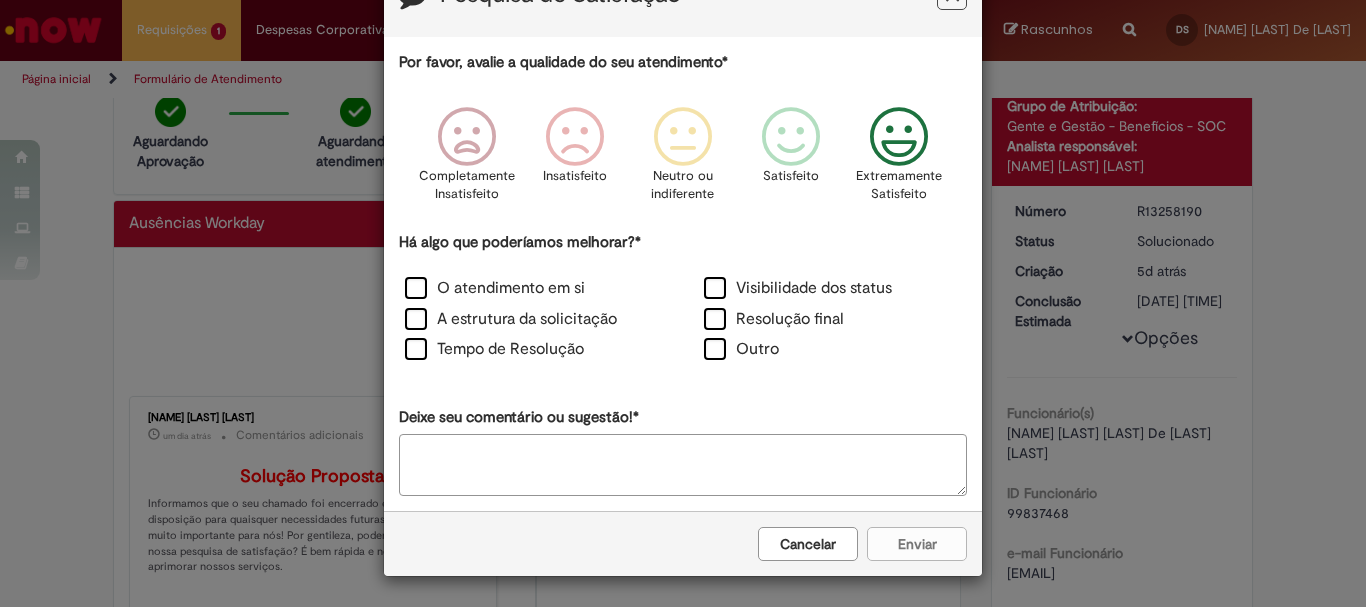 scroll, scrollTop: 73, scrollLeft: 0, axis: vertical 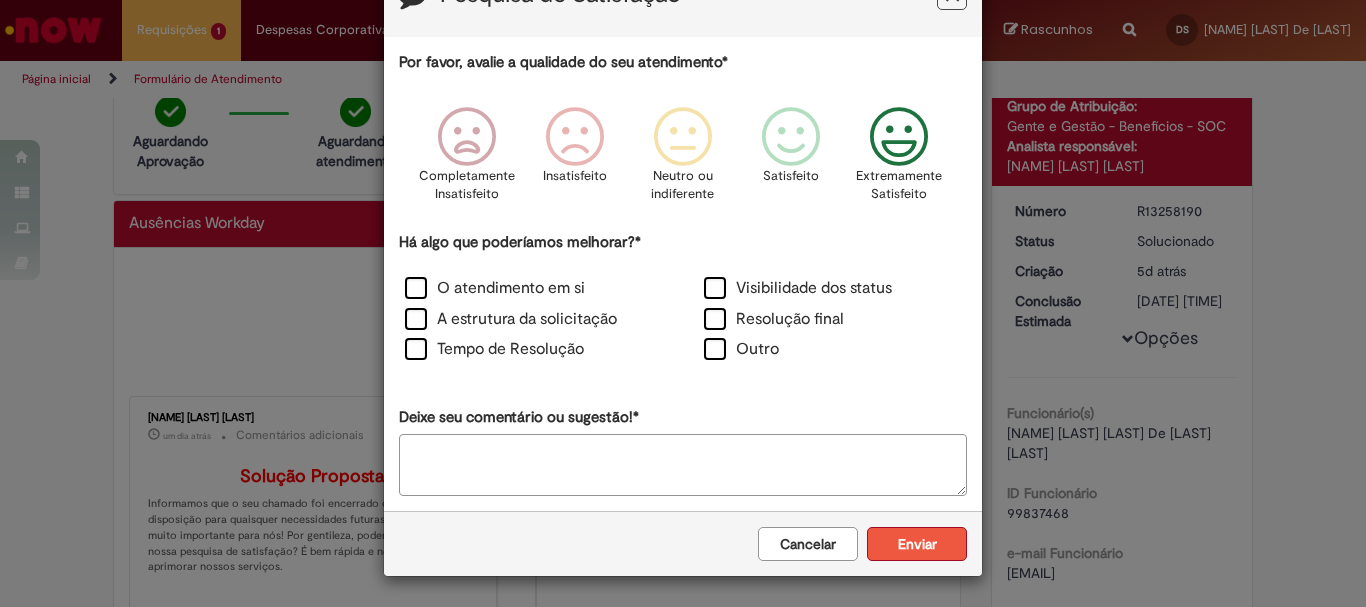 click on "Enviar" at bounding box center [917, 544] 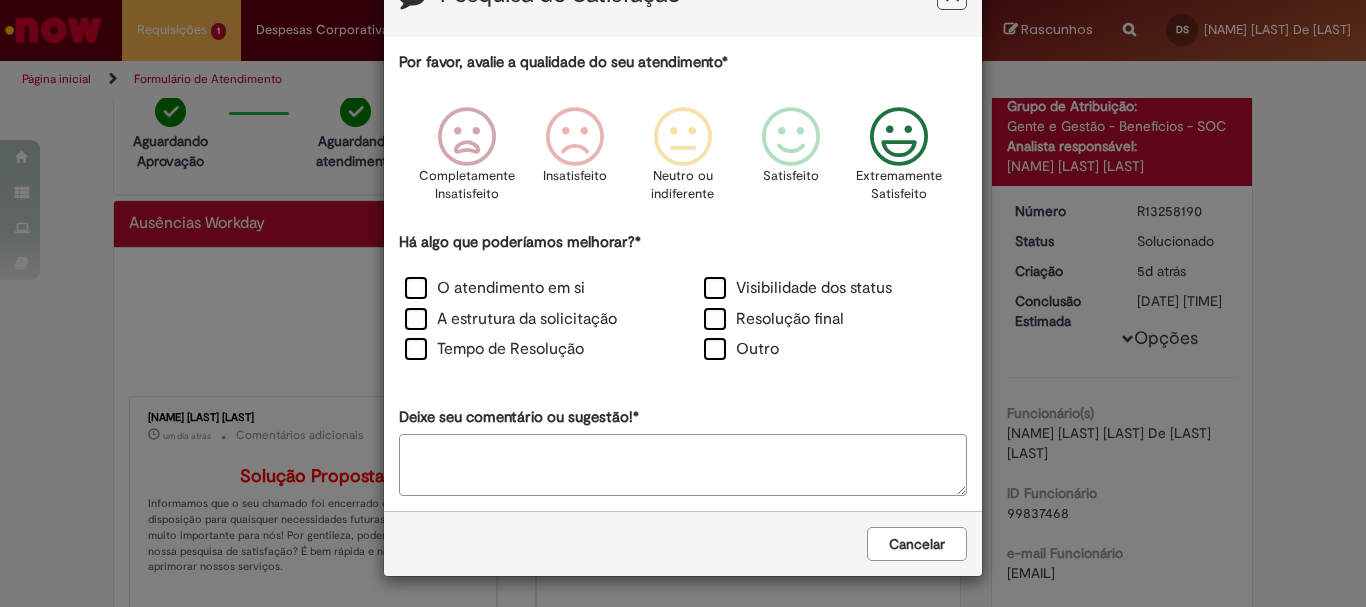 scroll, scrollTop: 0, scrollLeft: 0, axis: both 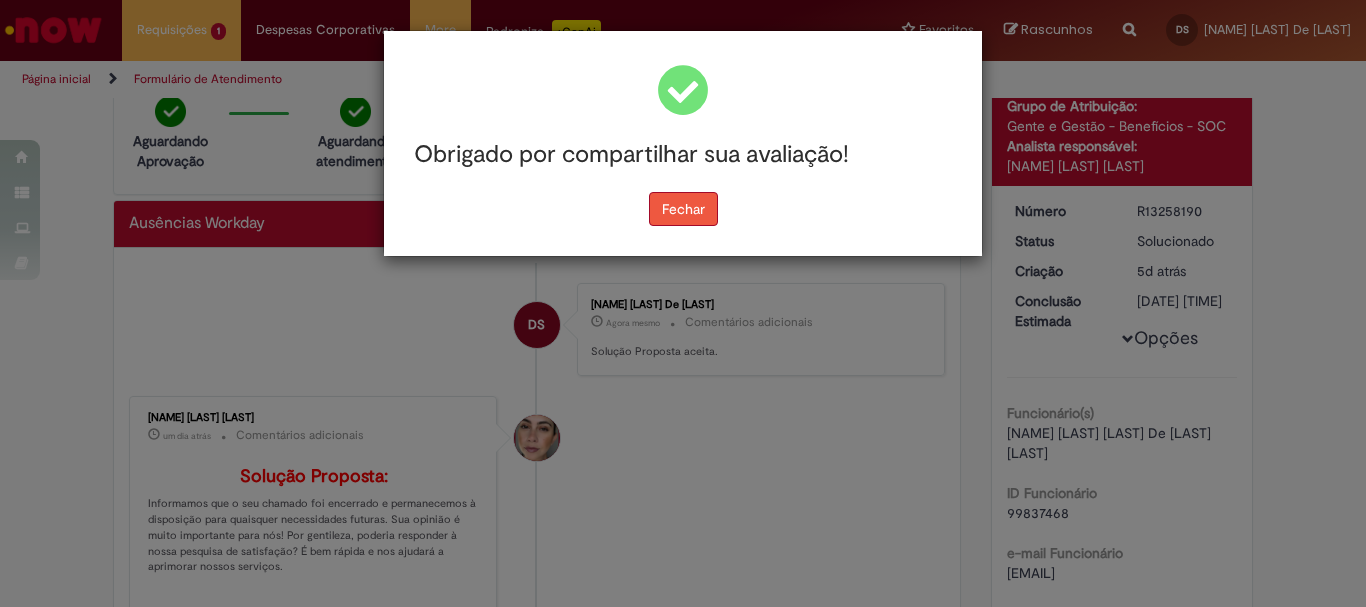 click on "Fechar" at bounding box center (683, 209) 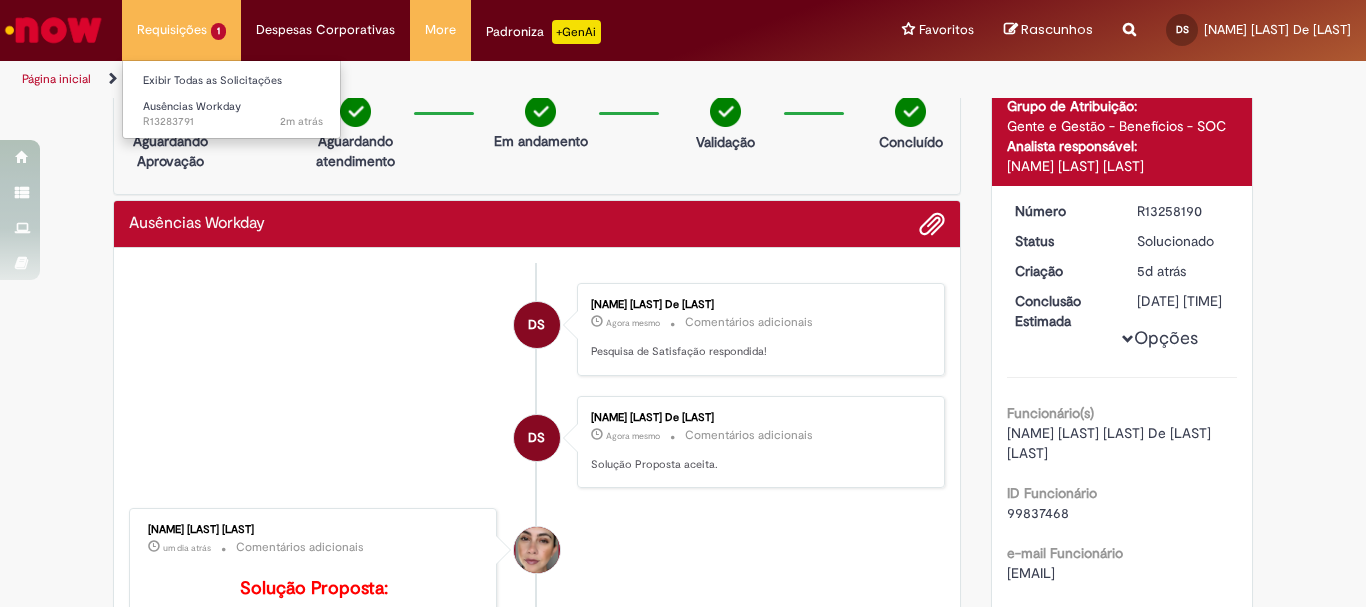 click on "Requisições   1
Exibir Todas as Solicitações
Ausências Workday
2m atrás 2 minutos atrás  R13283791" at bounding box center (181, 30) 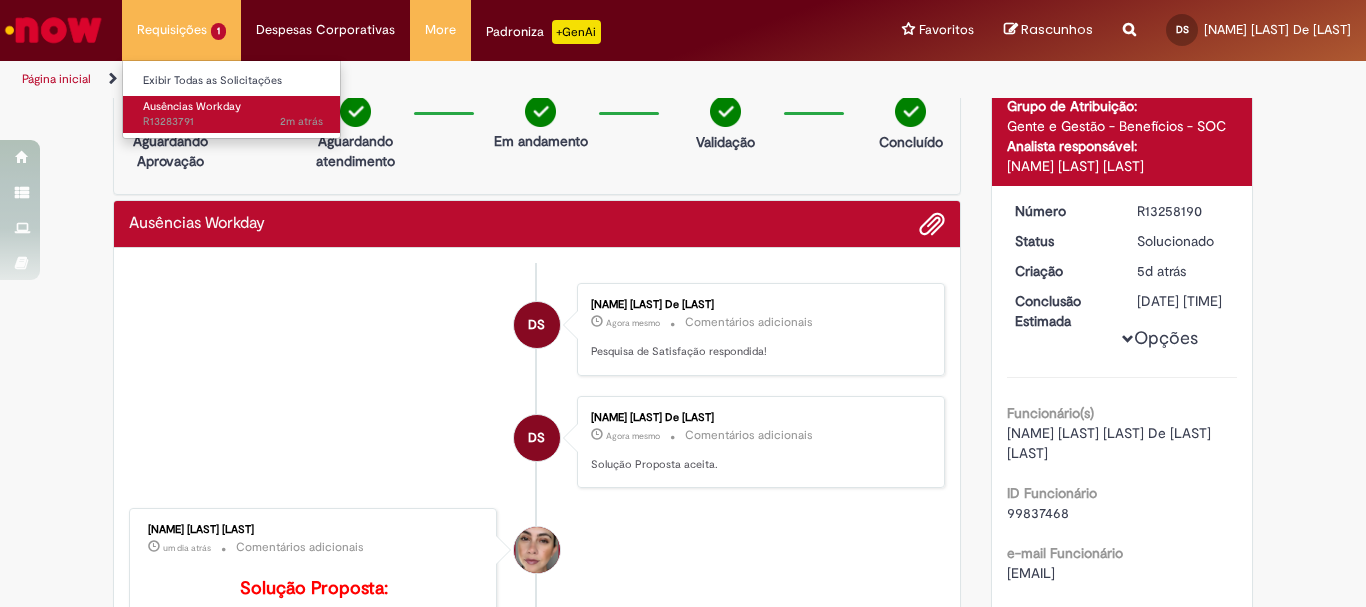 click on "Ausências Workday
2m atrás 2 minutos atrás  R13283791" at bounding box center (233, 114) 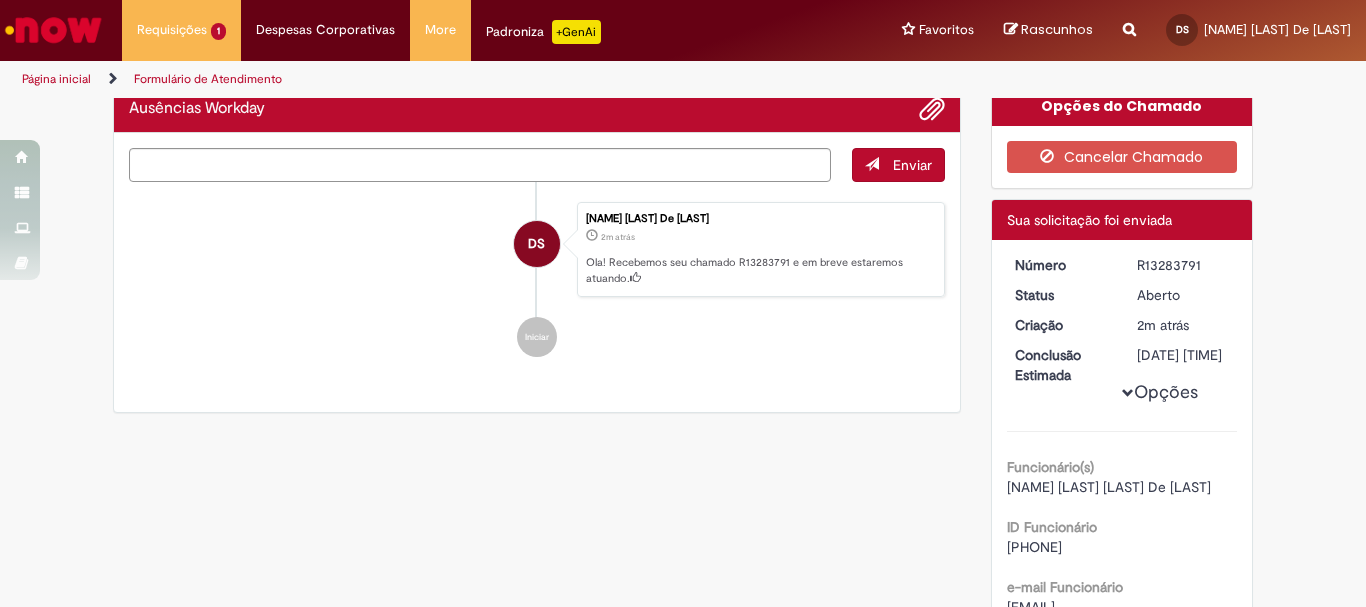 scroll, scrollTop: 0, scrollLeft: 0, axis: both 